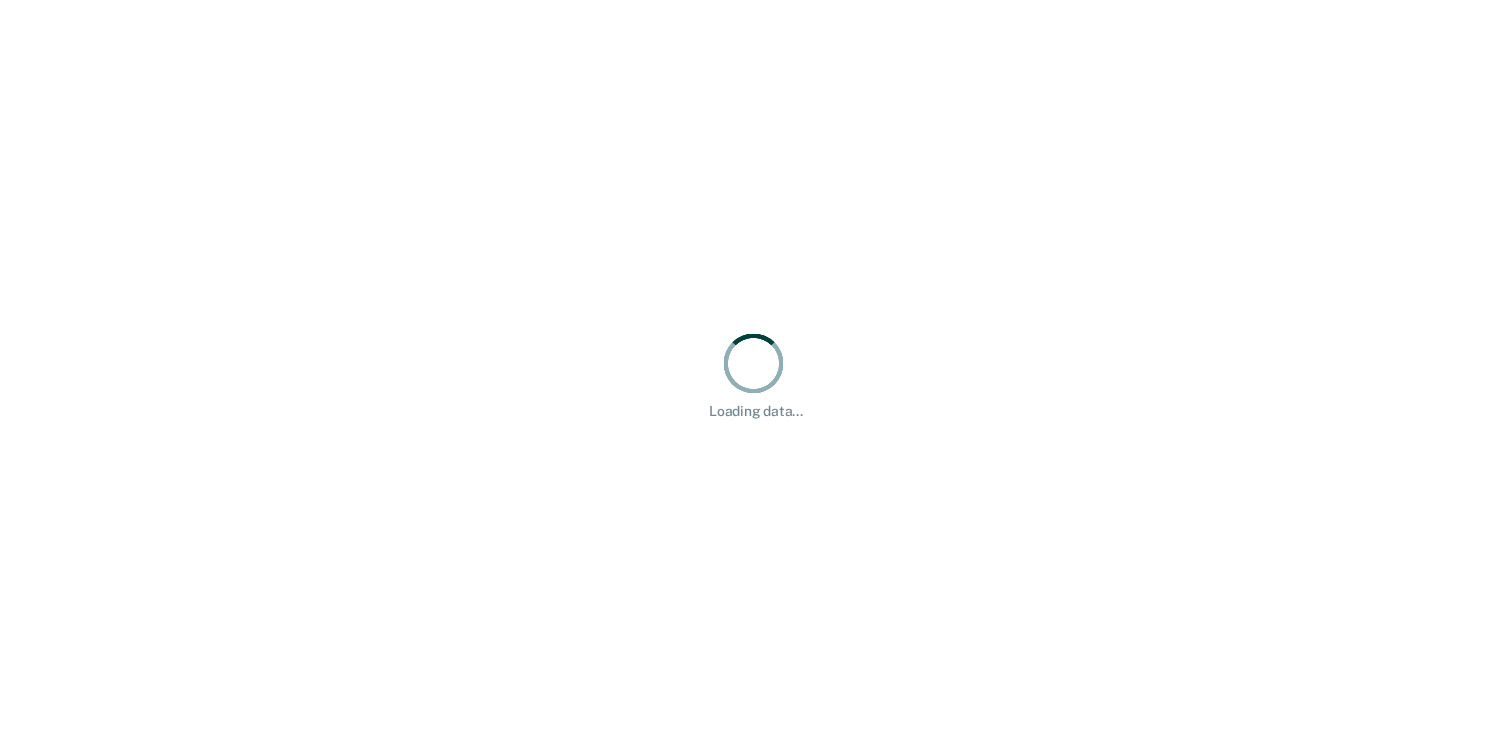 scroll, scrollTop: 0, scrollLeft: 0, axis: both 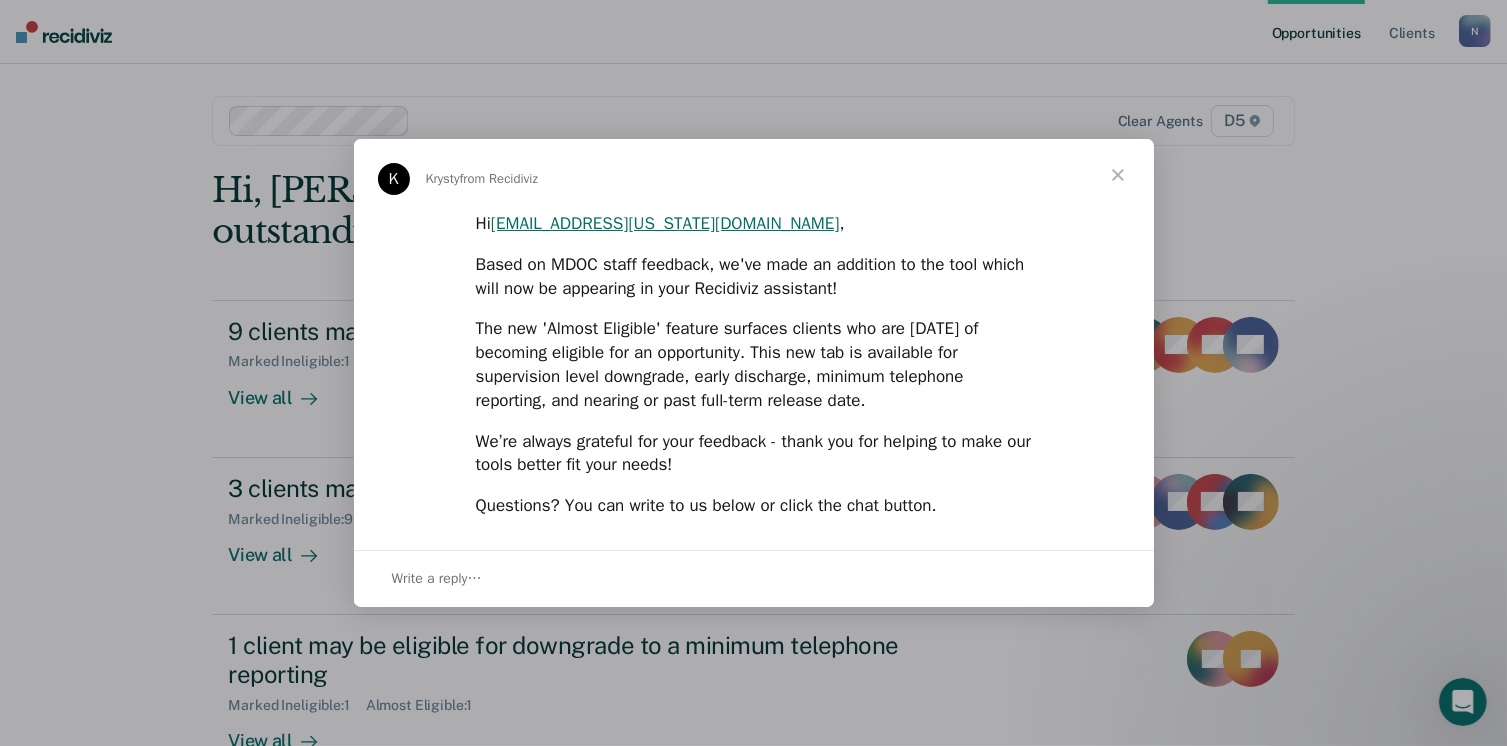 click at bounding box center (1118, 175) 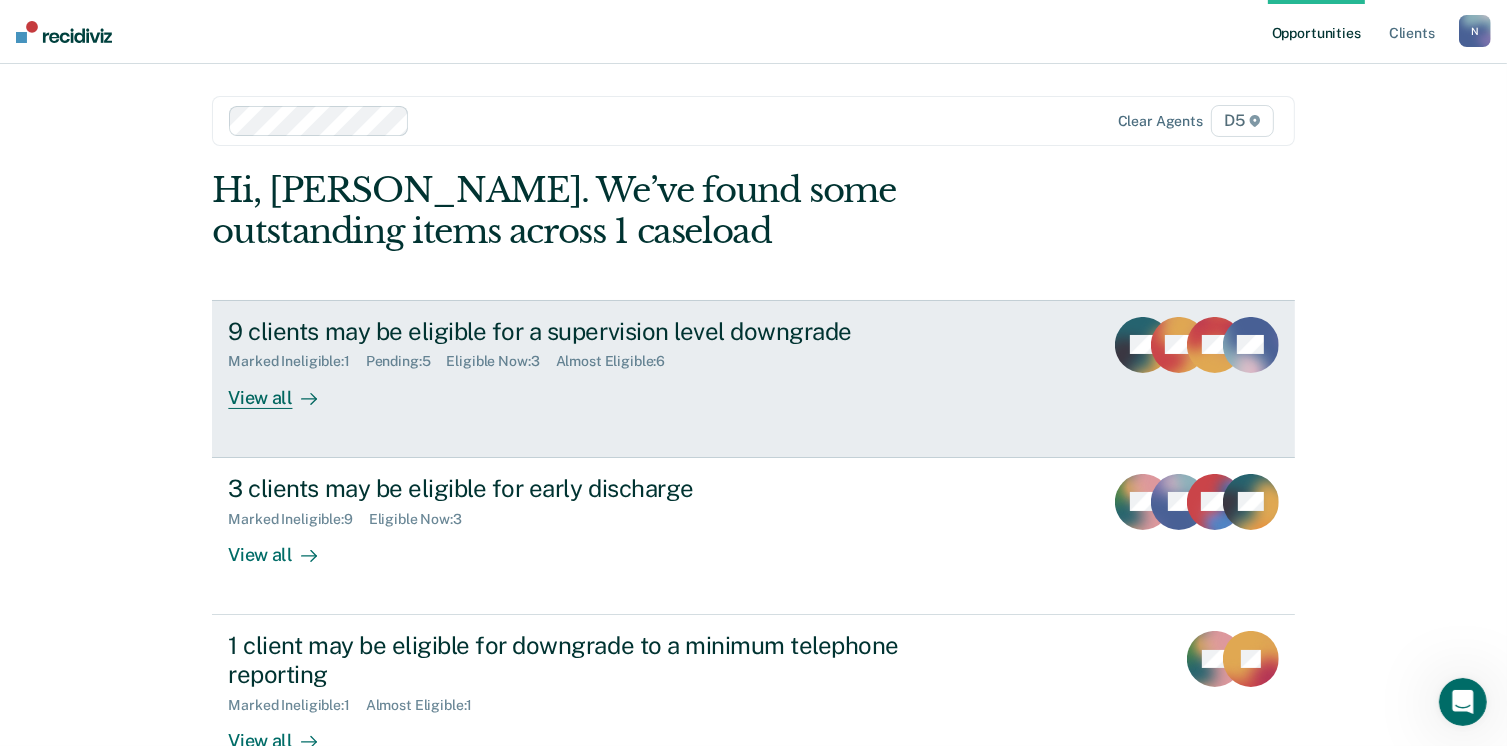 click on "9 clients may be eligible for a supervision level downgrade" at bounding box center [579, 331] 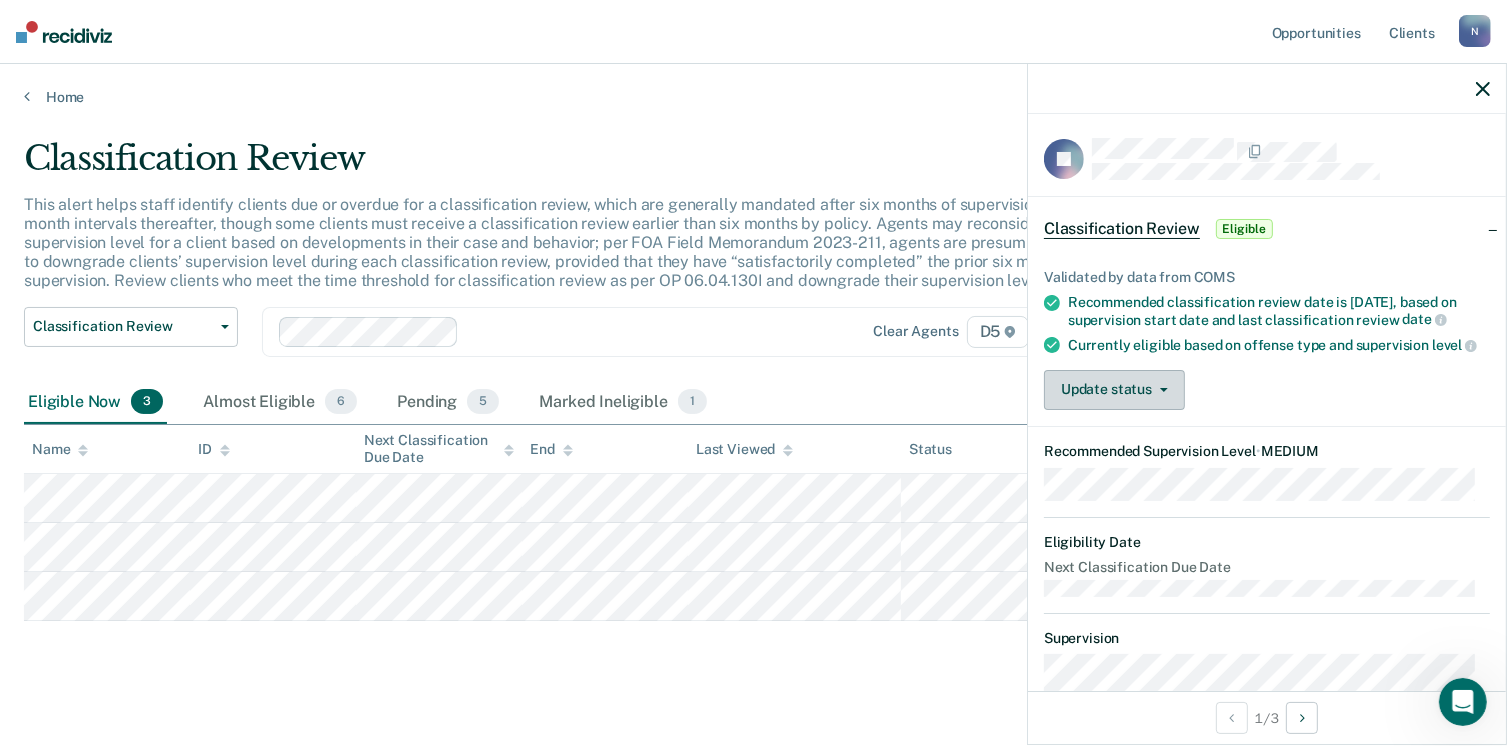 click on "Update status" at bounding box center (1114, 390) 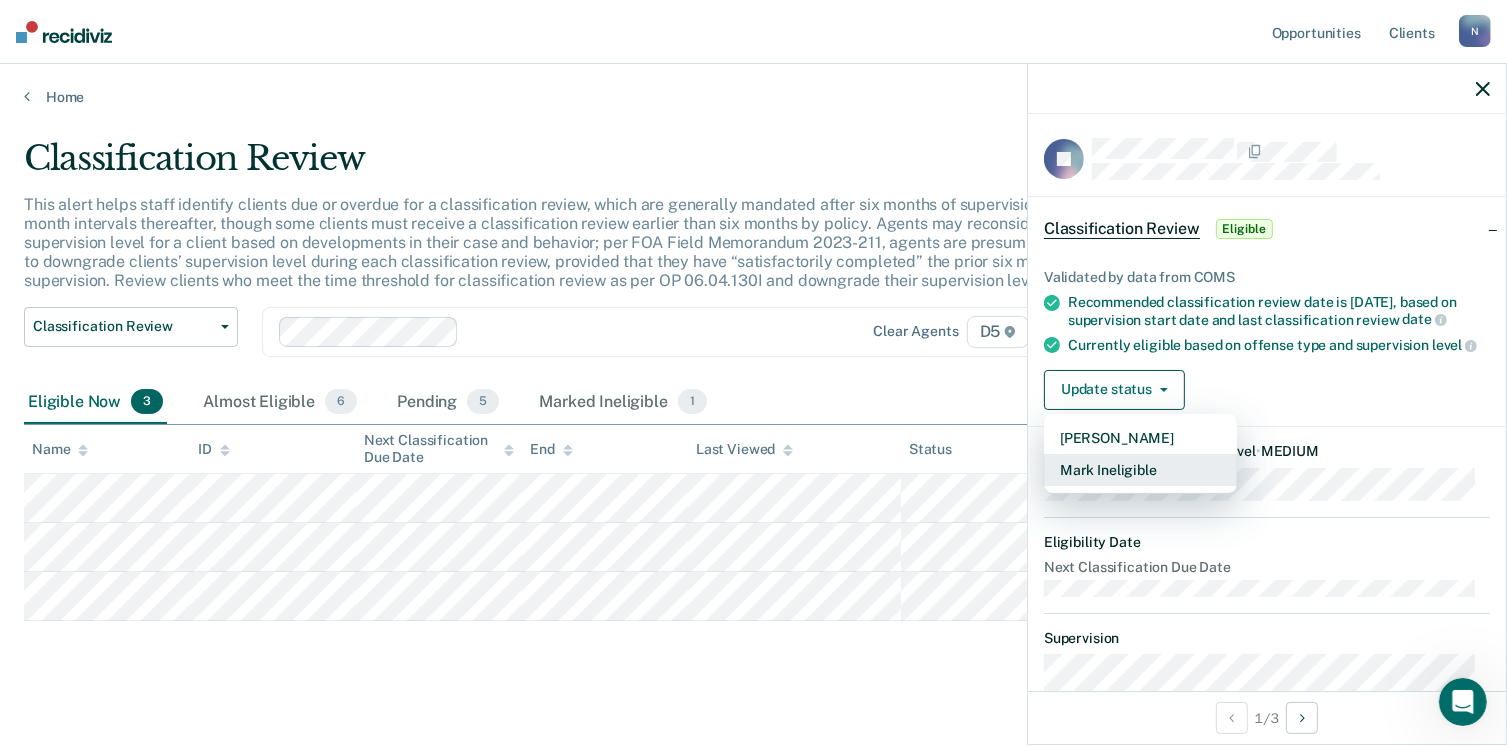 click on "Mark Ineligible" at bounding box center (1140, 470) 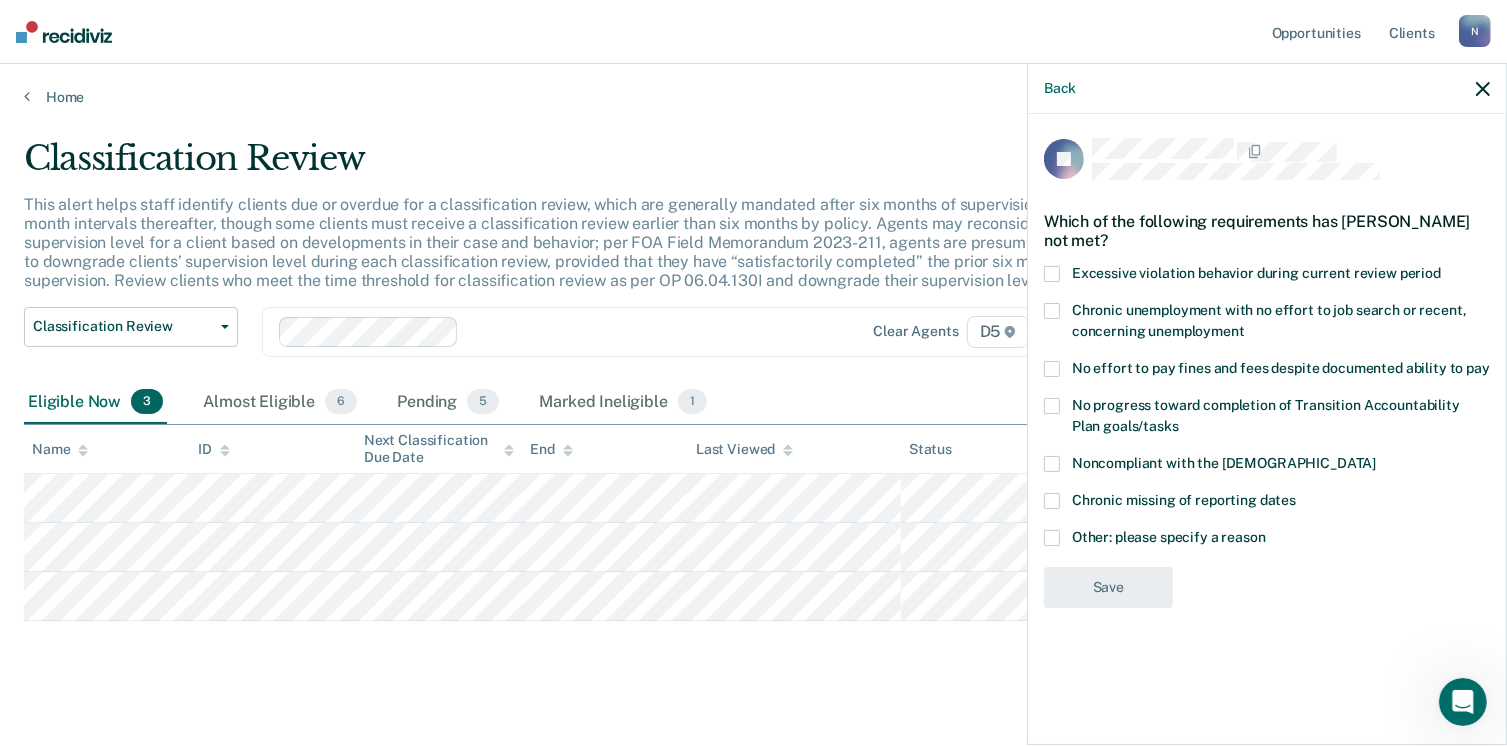 drag, startPoint x: 1489, startPoint y: 93, endPoint x: 1312, endPoint y: 670, distance: 603.5379 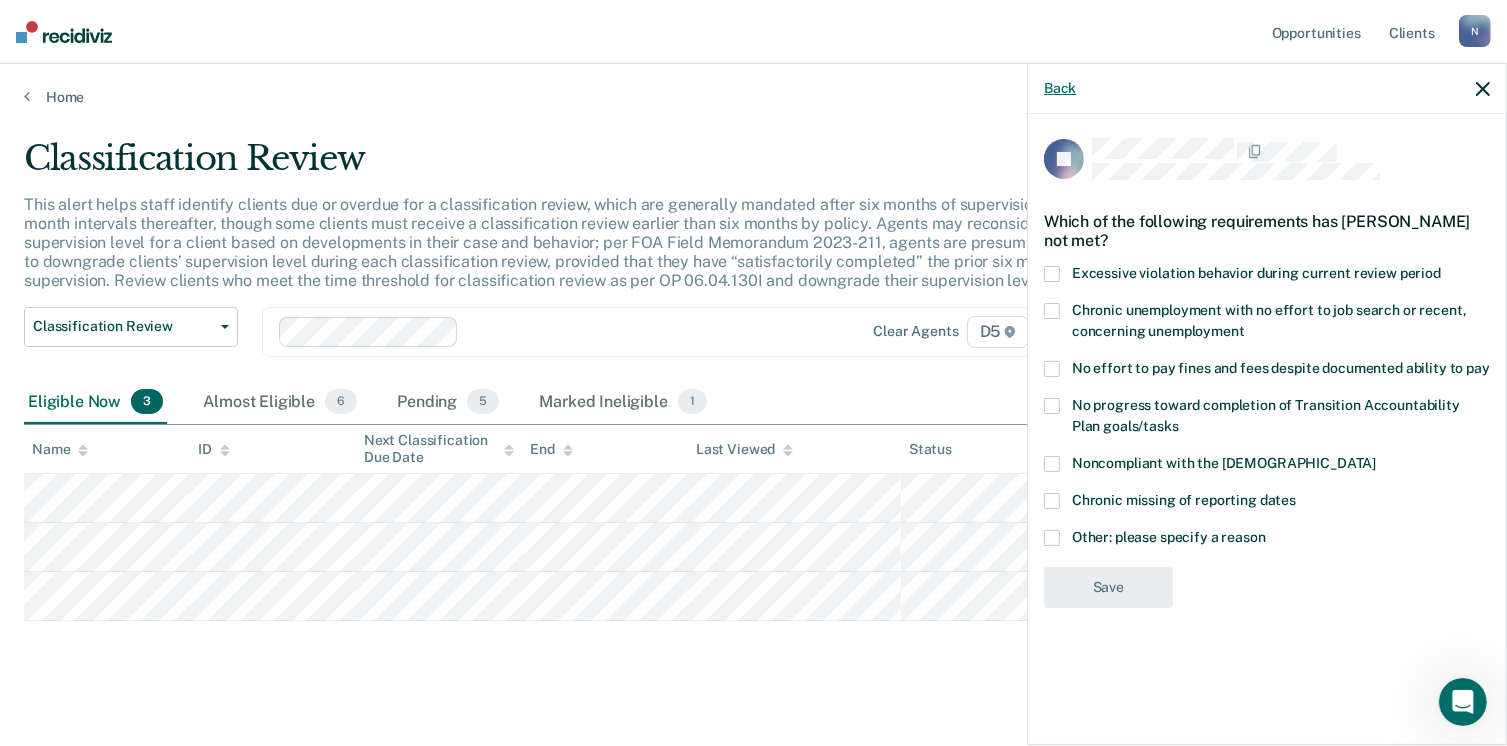drag, startPoint x: 1312, startPoint y: 670, endPoint x: 1056, endPoint y: 93, distance: 631.24084 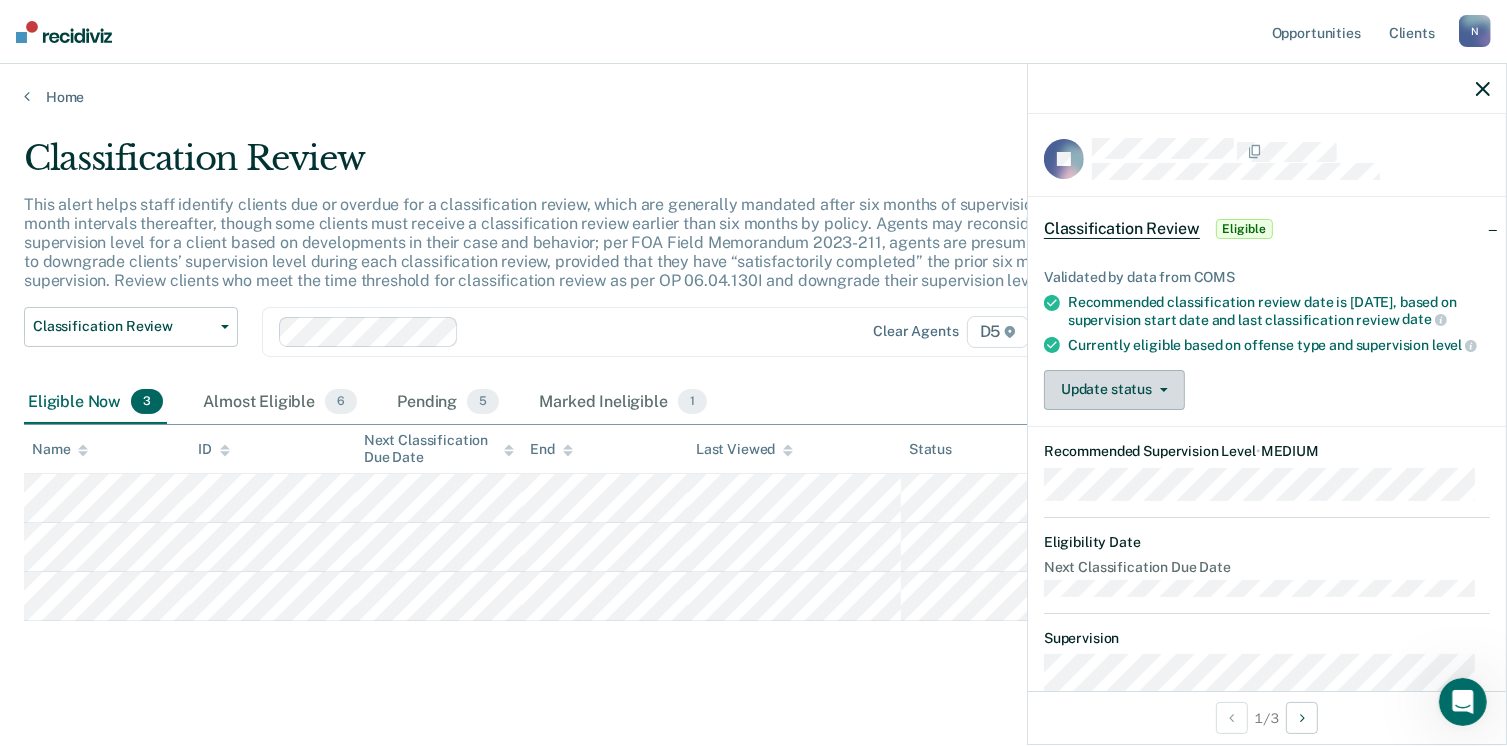 click 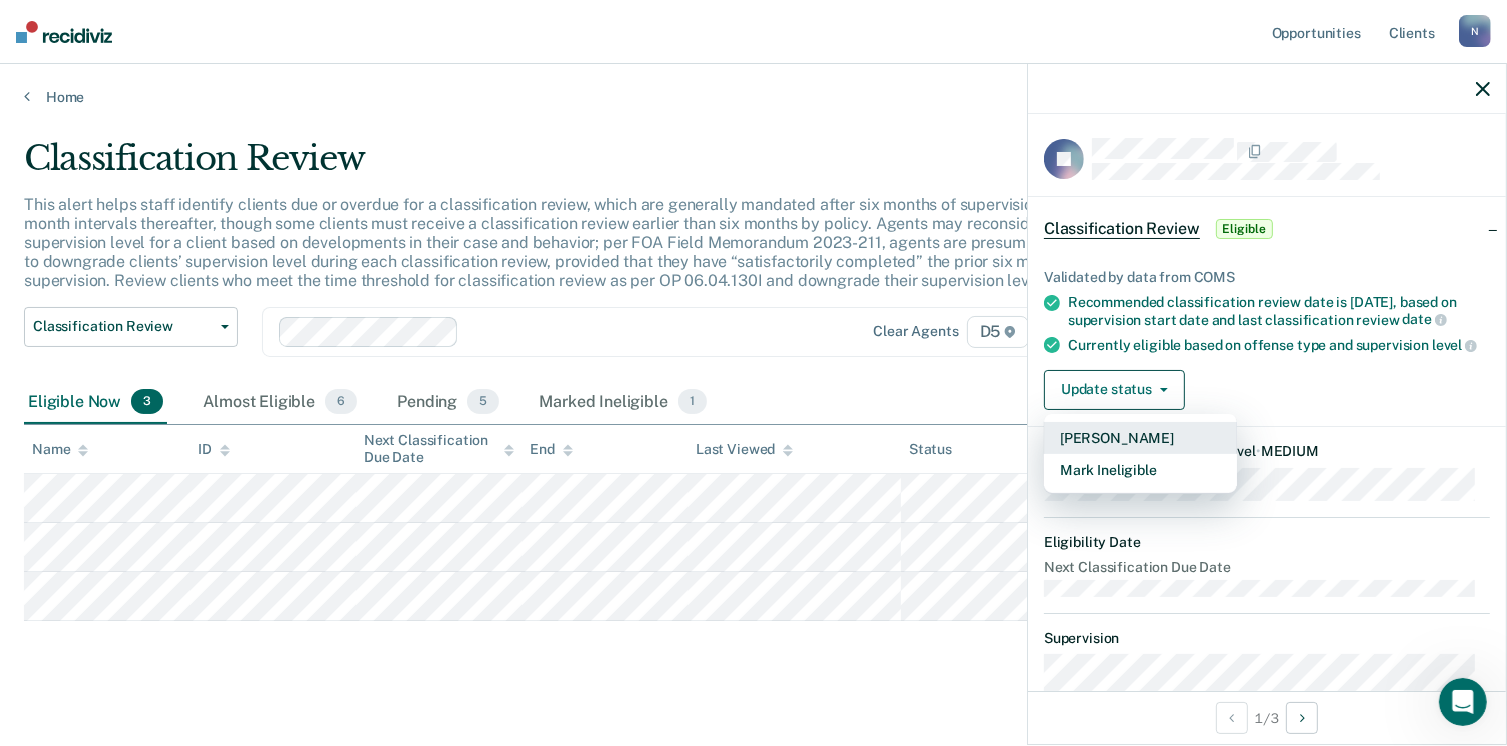 click on "Mark Pending" at bounding box center (1140, 438) 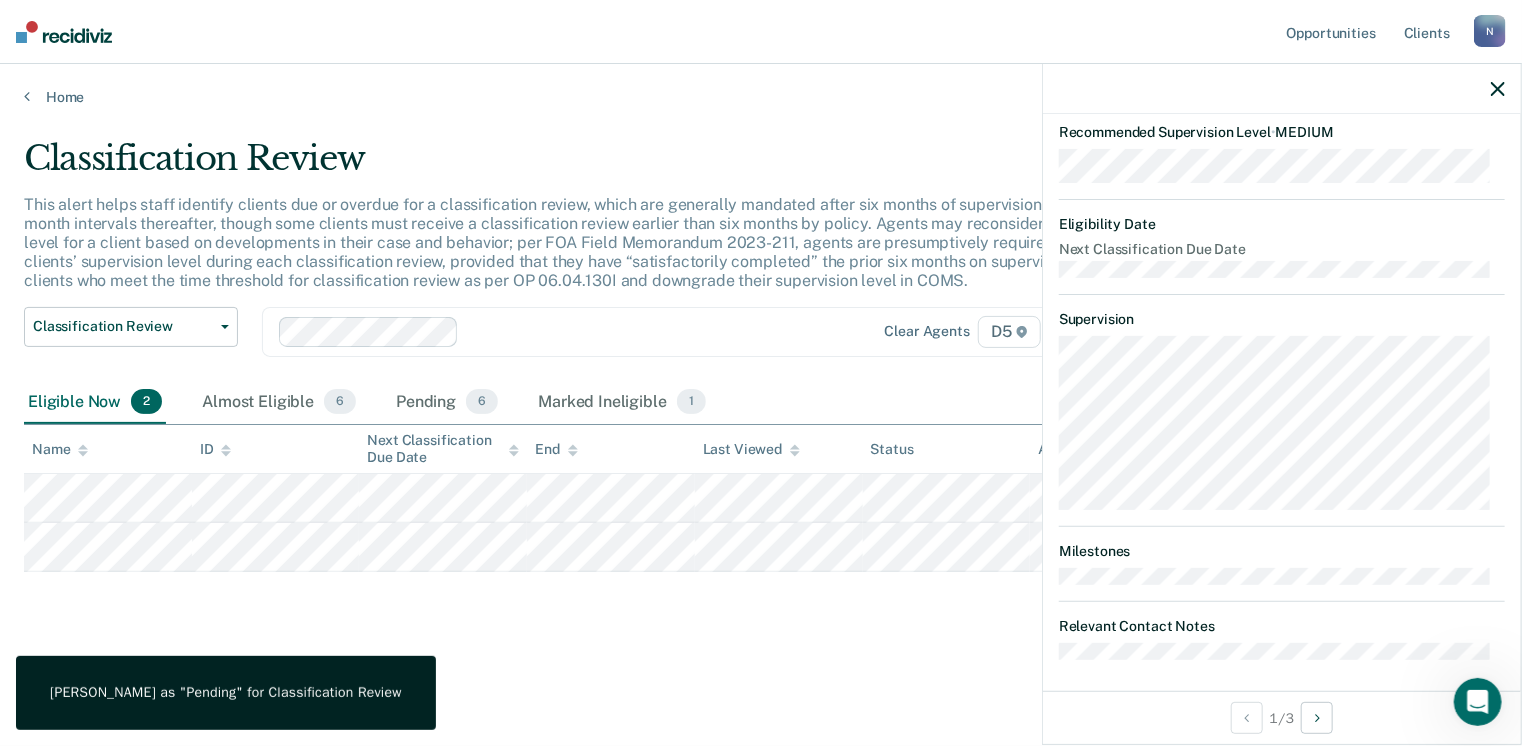 scroll, scrollTop: 435, scrollLeft: 0, axis: vertical 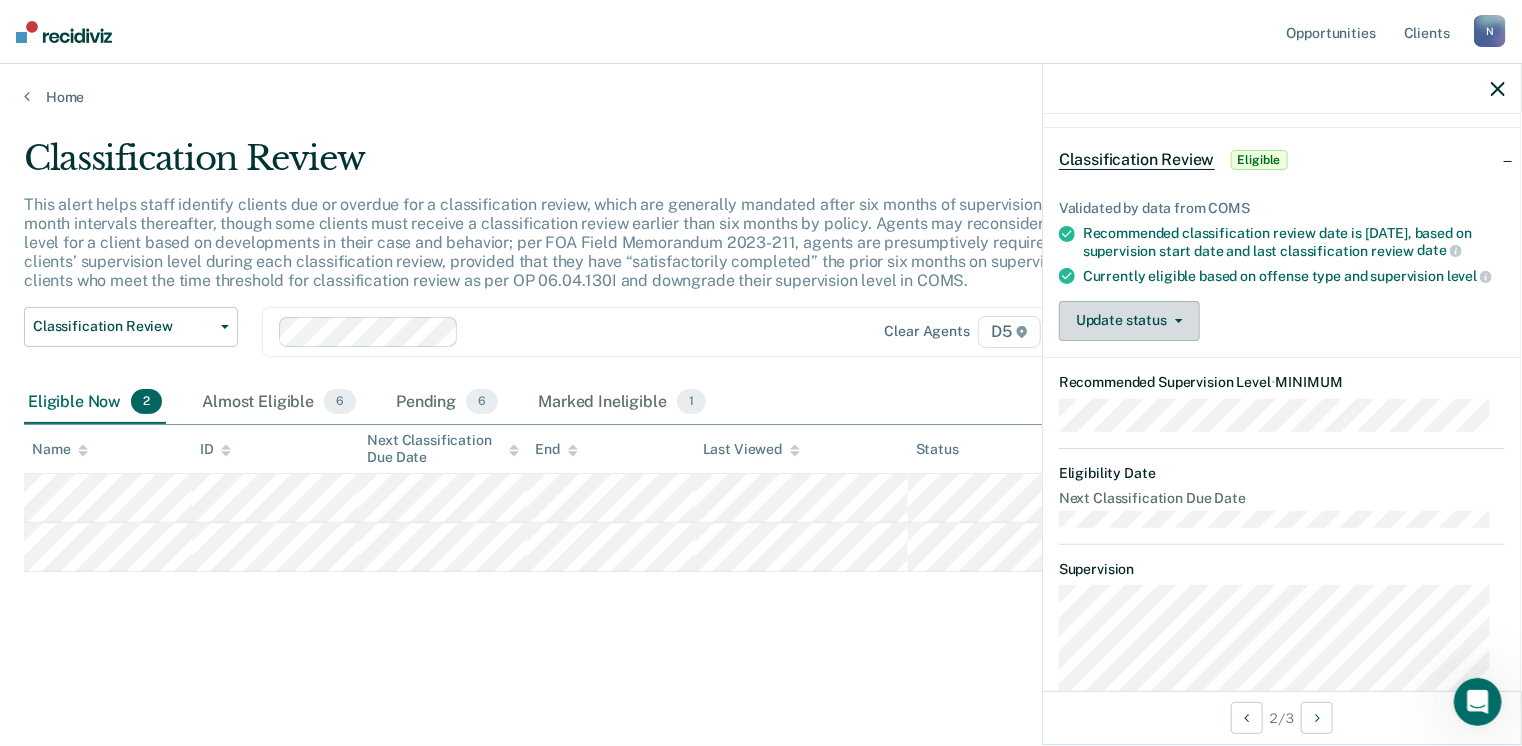 click 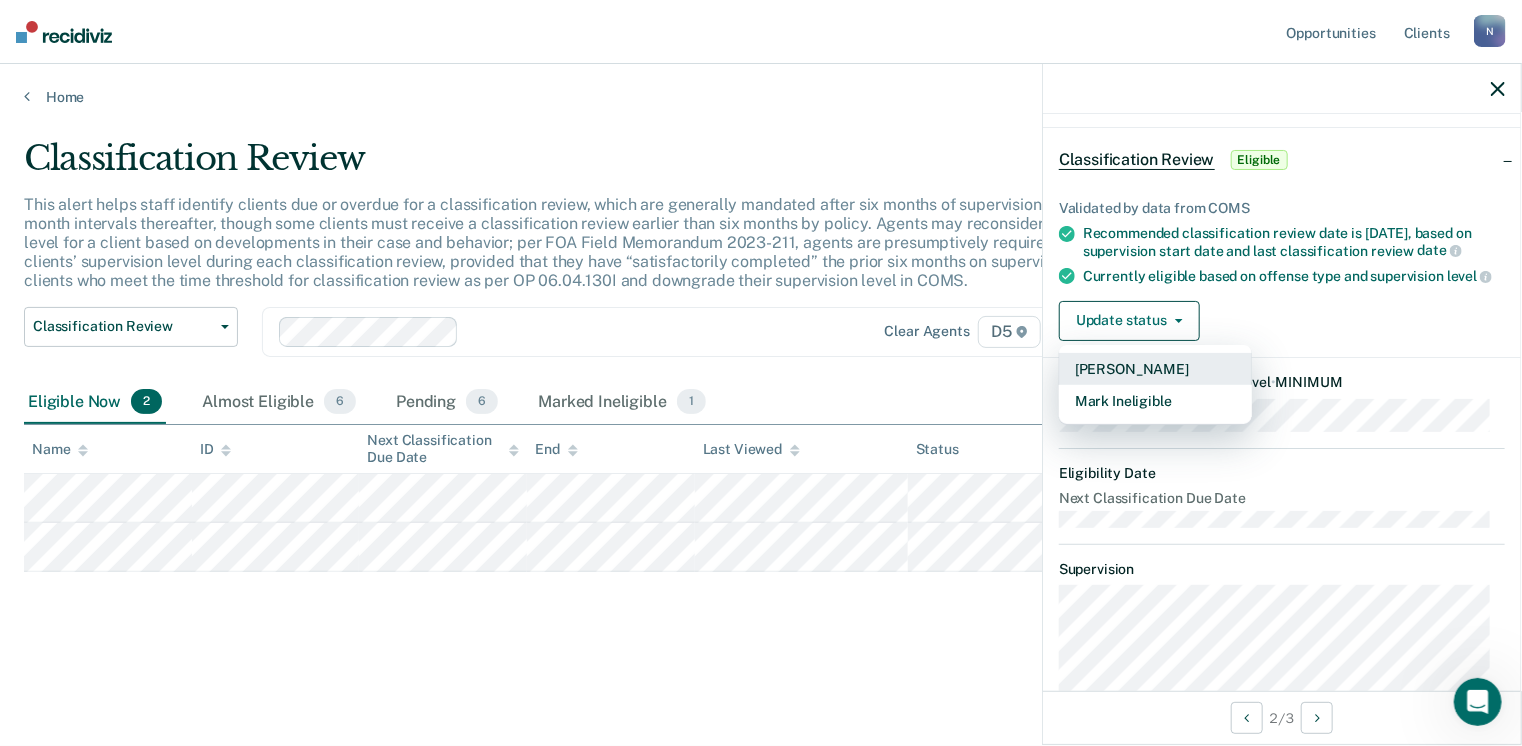 click on "Mark Pending" at bounding box center [1155, 369] 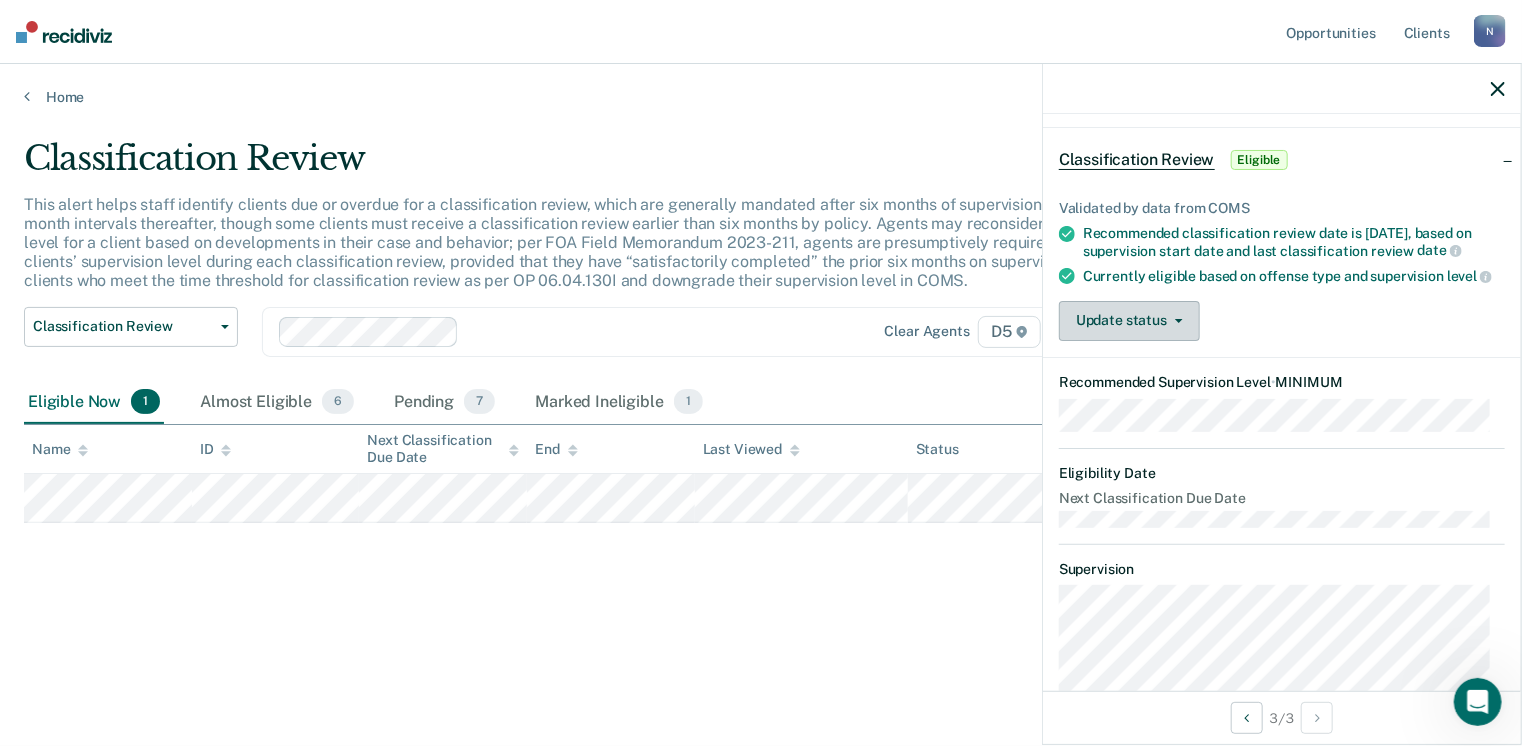 click on "Update status" at bounding box center (1129, 321) 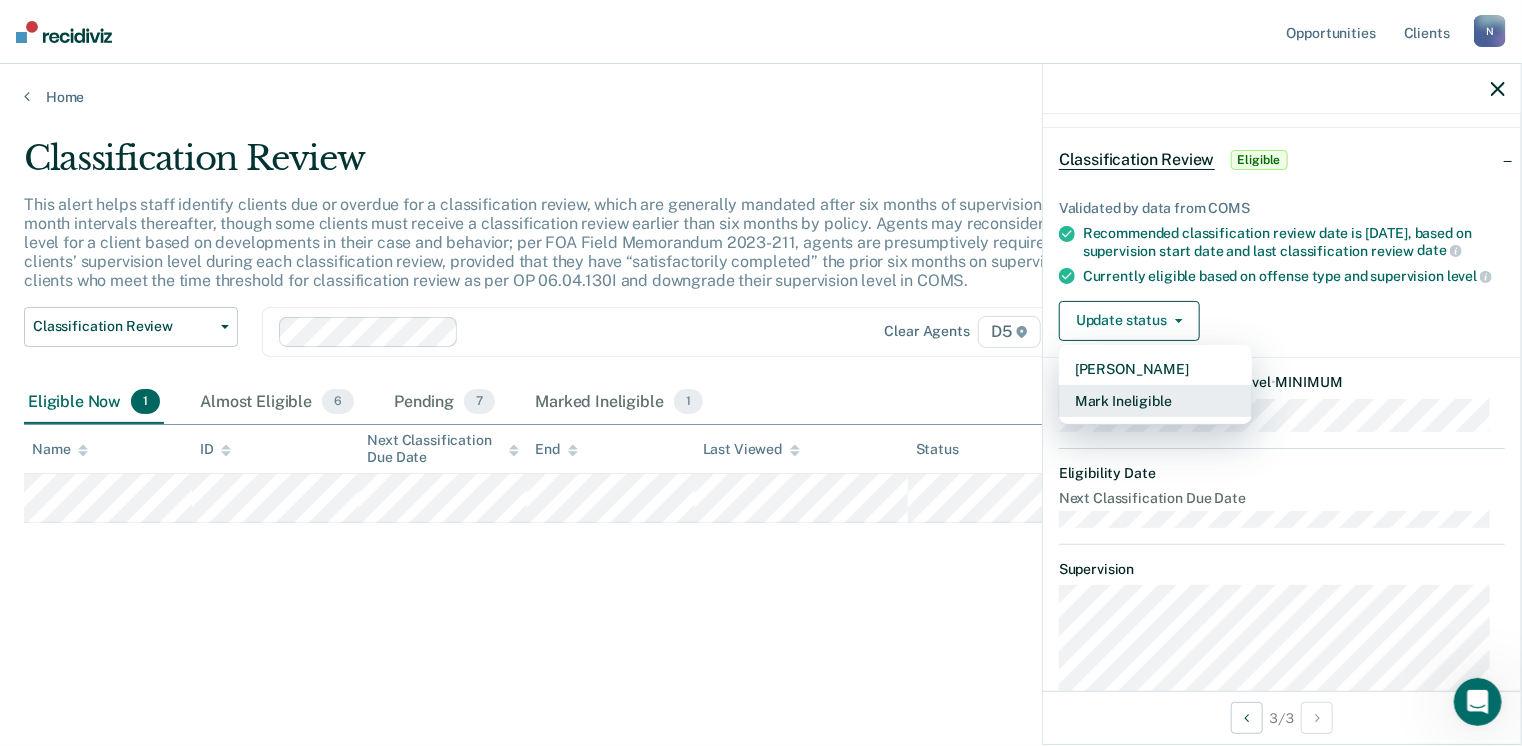 click on "Mark Ineligible" at bounding box center [1155, 401] 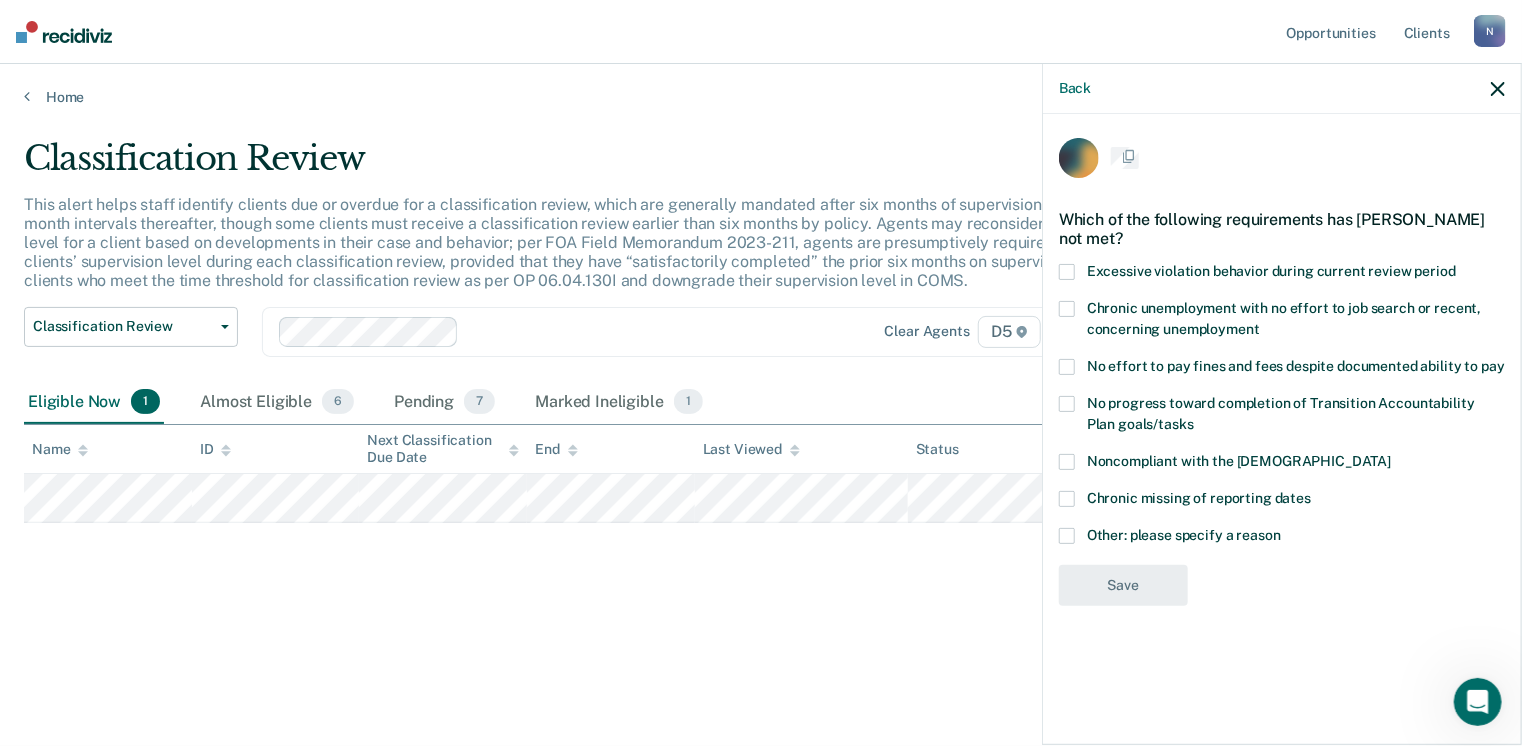 scroll, scrollTop: 0, scrollLeft: 0, axis: both 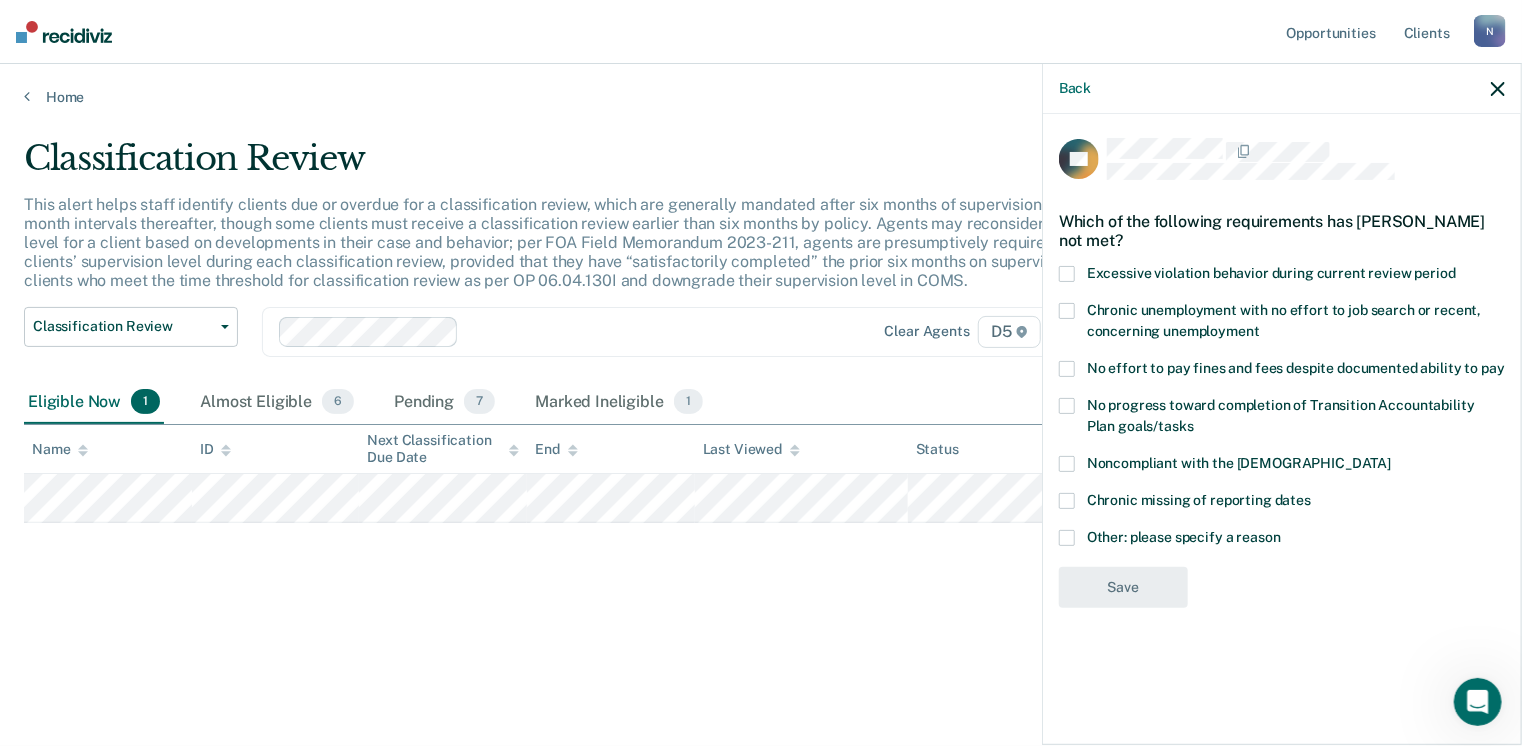 click at bounding box center [1067, 538] 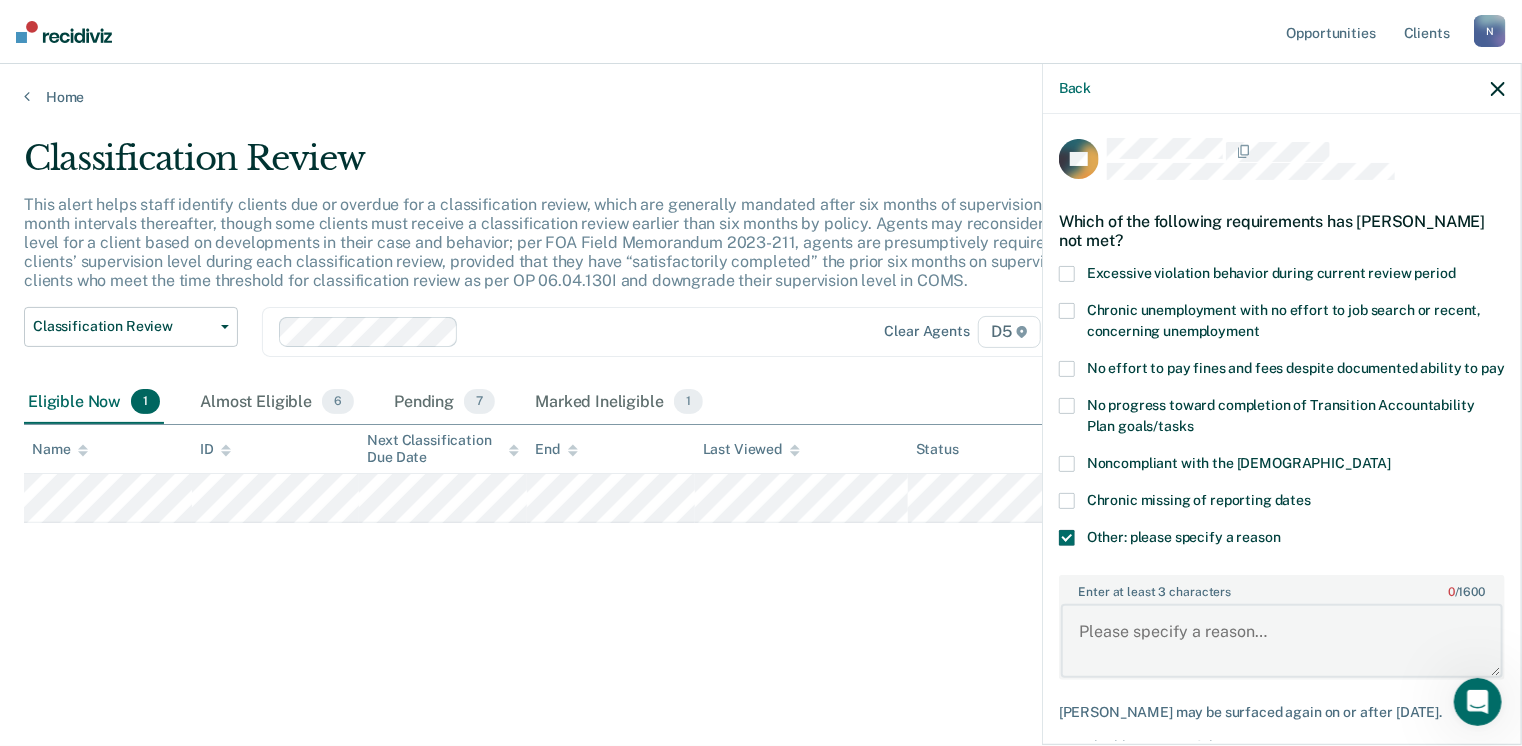 click on "Enter at least 3 characters 0  /  1600" at bounding box center (1282, 641) 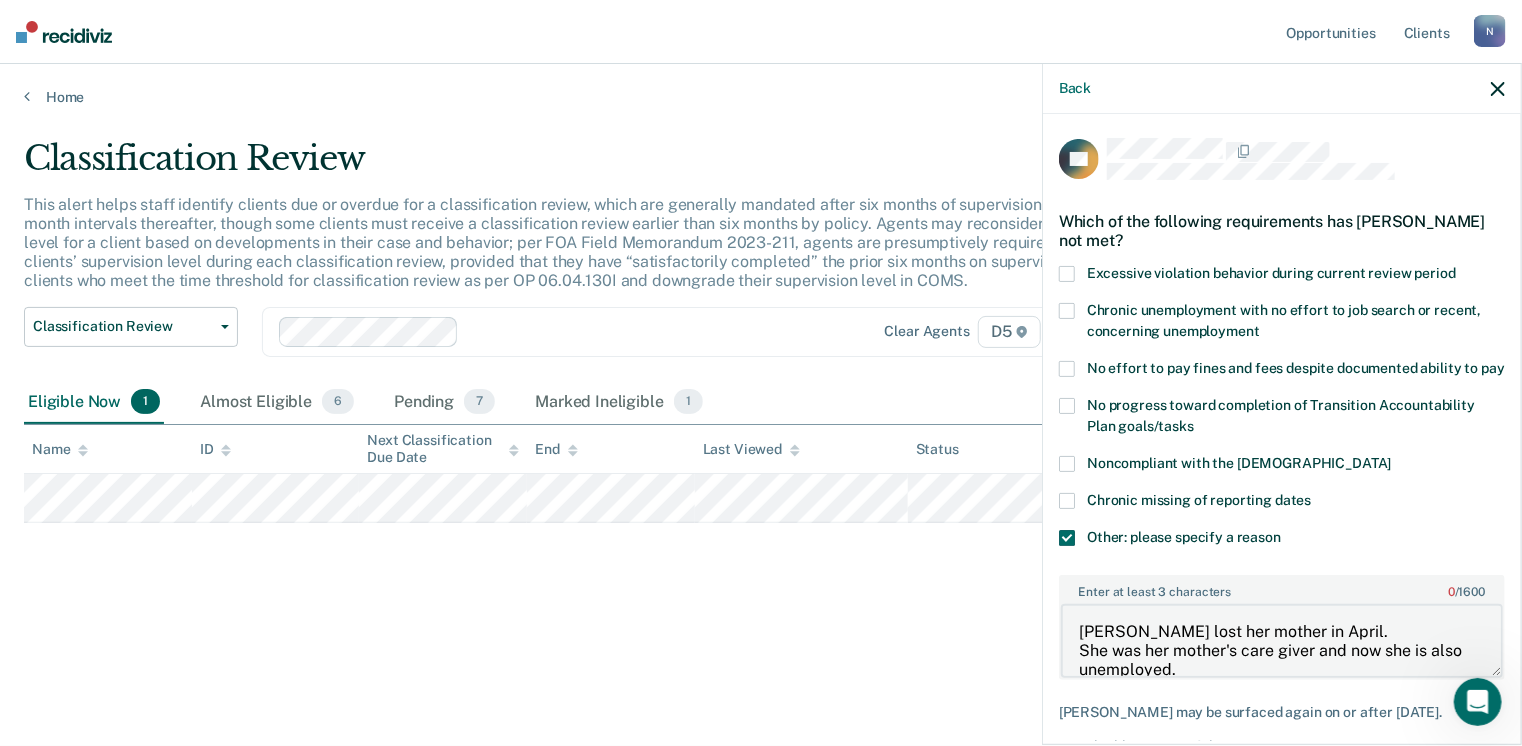 scroll, scrollTop: 234, scrollLeft: 0, axis: vertical 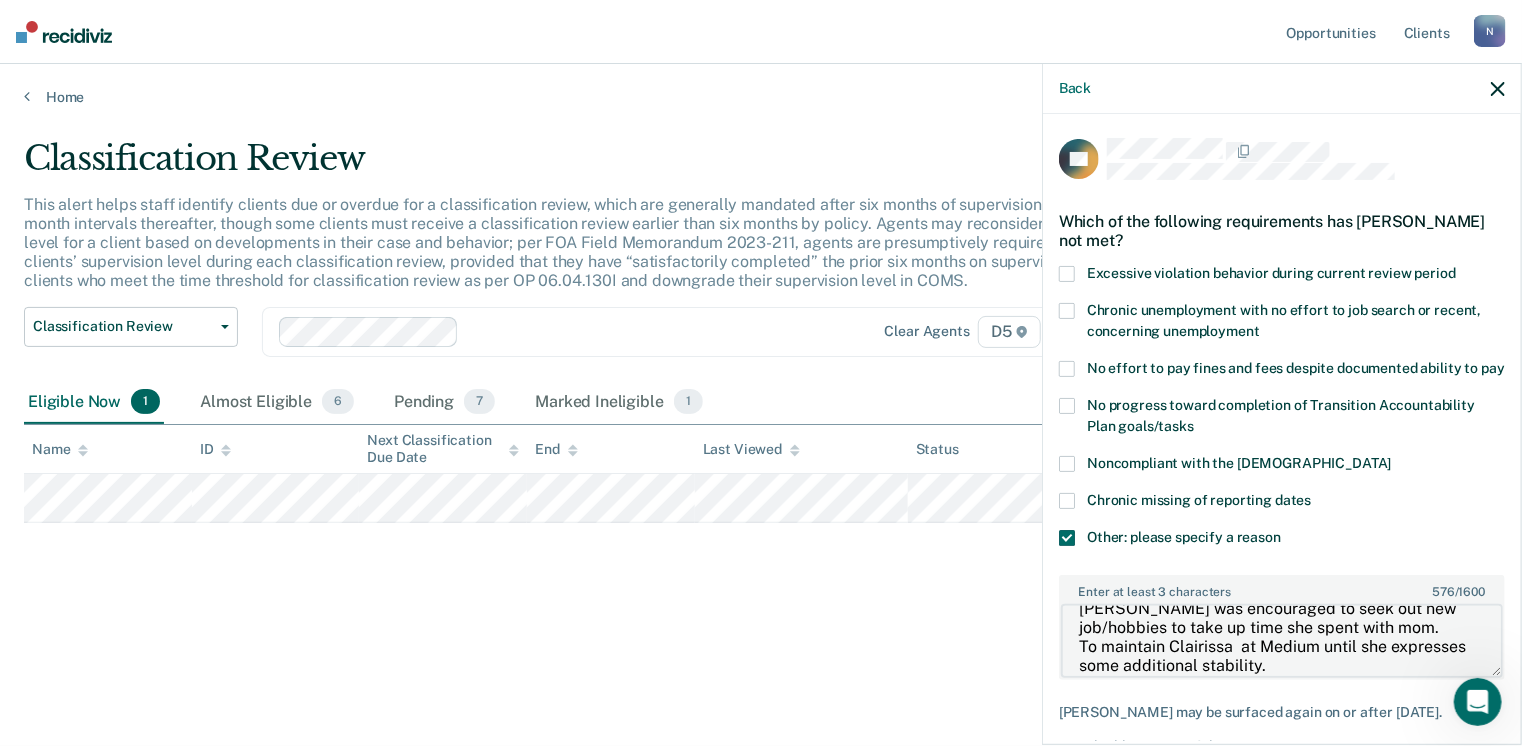type on "Ms Allen lost her mother in April.
She was her mother's care giver and now she is also unemployed.
Ms. Allen continues to struggle with grief. She states her mother was the reason why she got up in the morning.
Clairissa was encouraged to seek out grief counseling.
Clairissa reports she had been struggling with drinking and states she knew when it was wrong, states she imagined what her mother would say.
Clairissa was encouraged to seek out new job/hobbies to take up time she spent with mom.
To maintain Clairissa  at Medium until she expresses some additional stability." 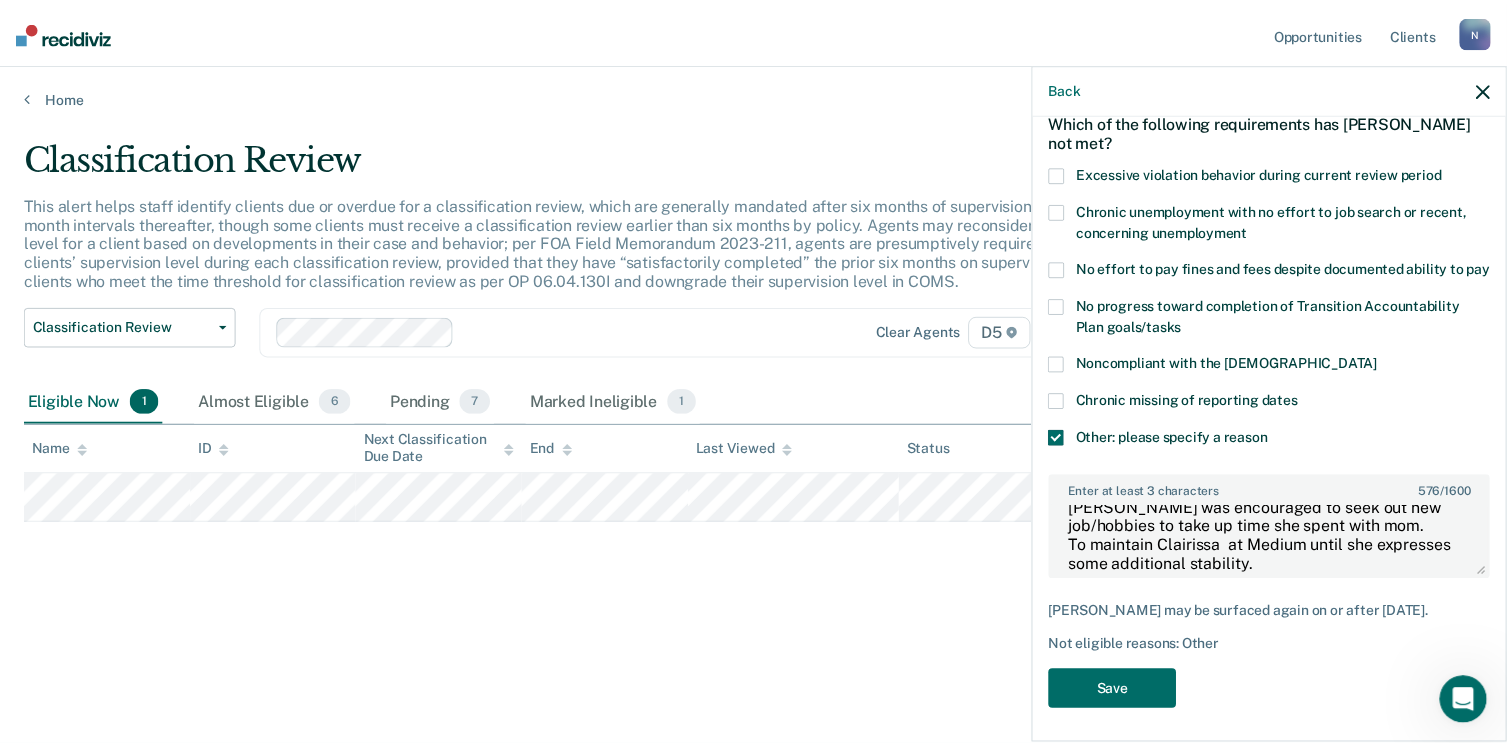 scroll, scrollTop: 123, scrollLeft: 0, axis: vertical 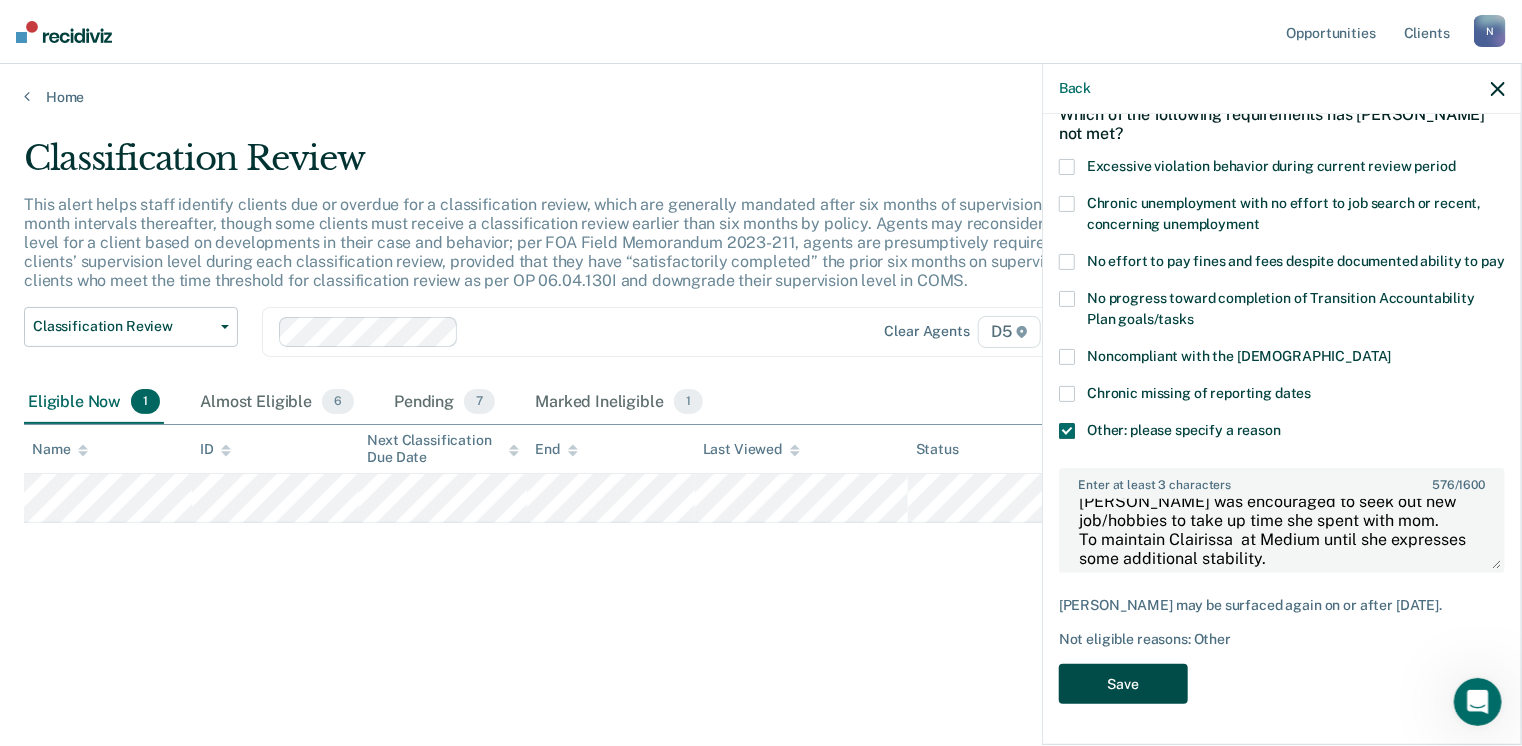 click on "Save" at bounding box center [1123, 684] 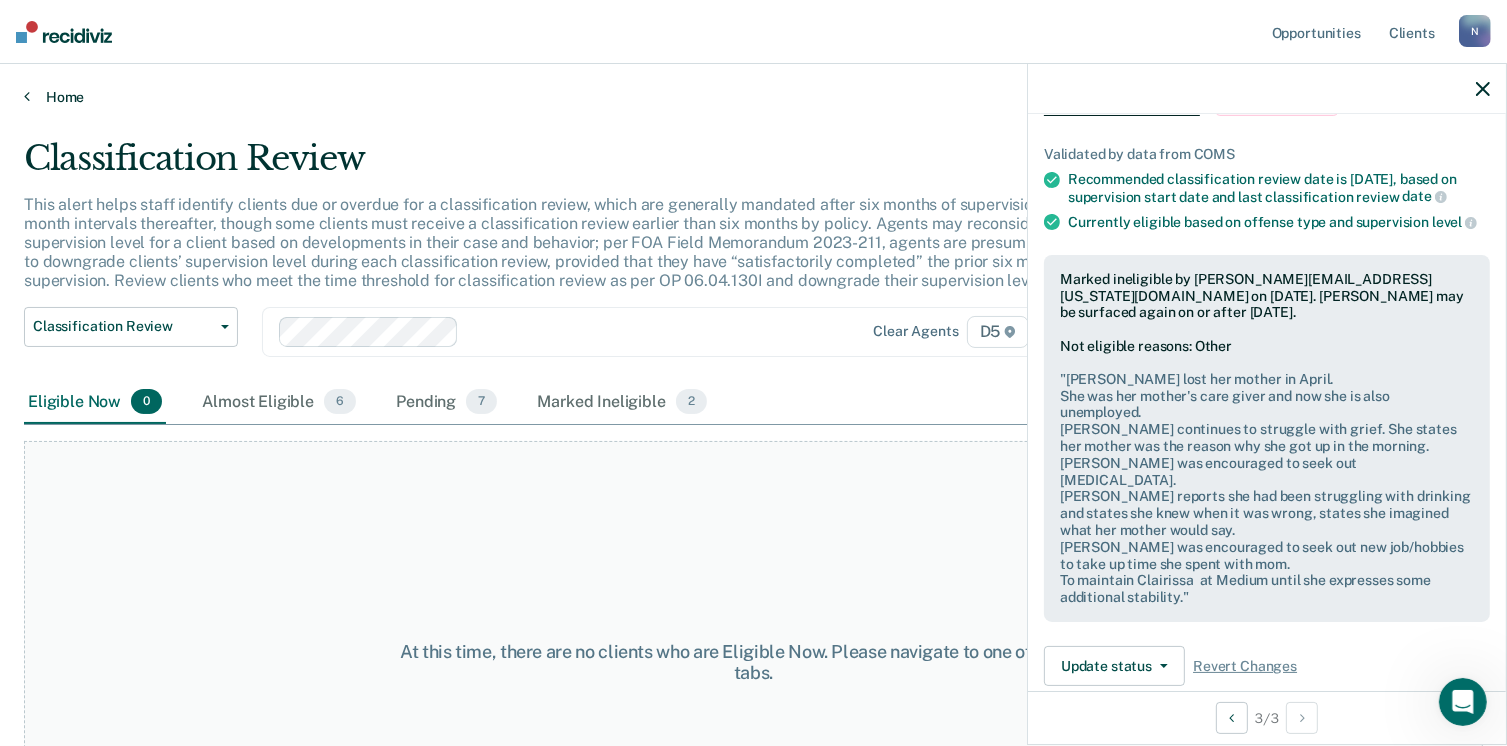 click on "Home" at bounding box center (753, 97) 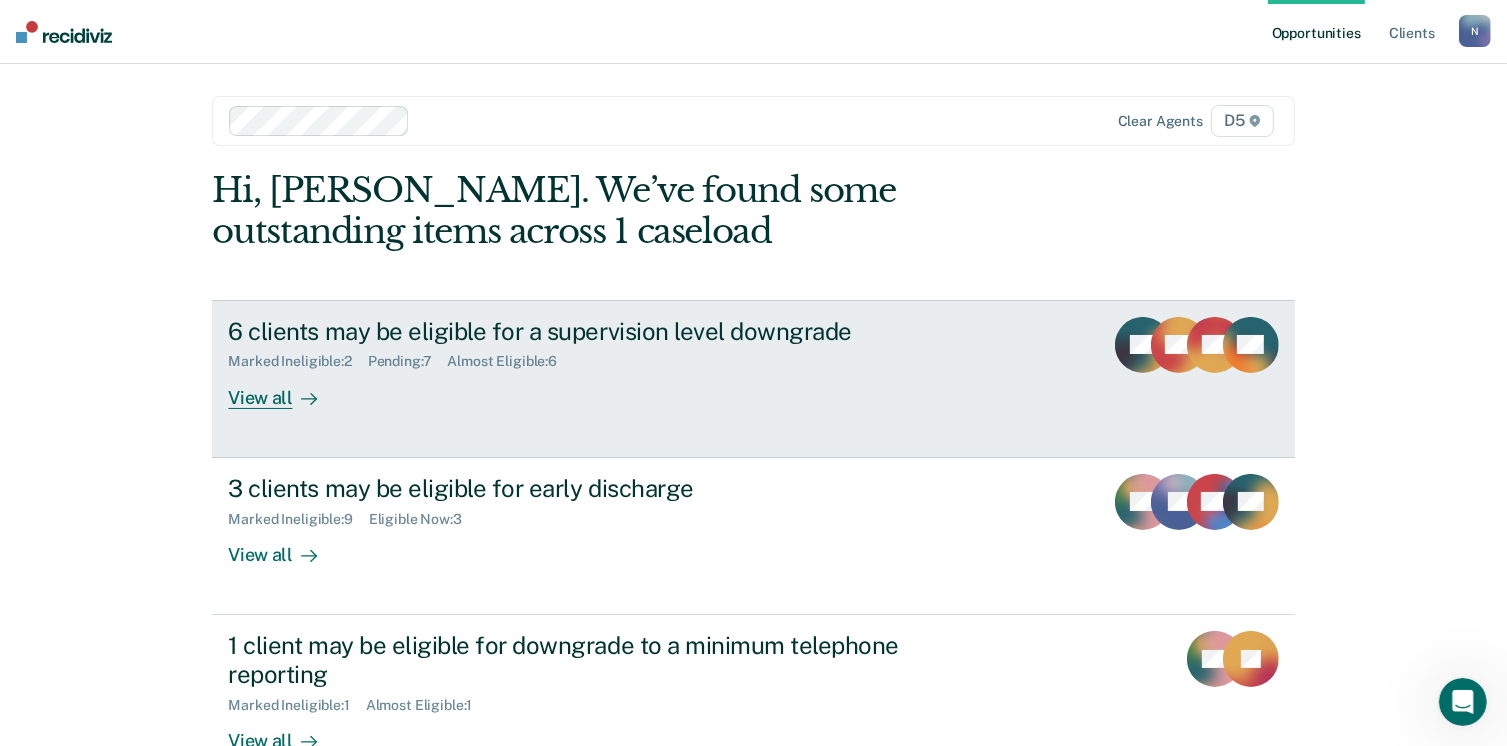 click on "6 clients may be eligible for a supervision level downgrade" at bounding box center [579, 331] 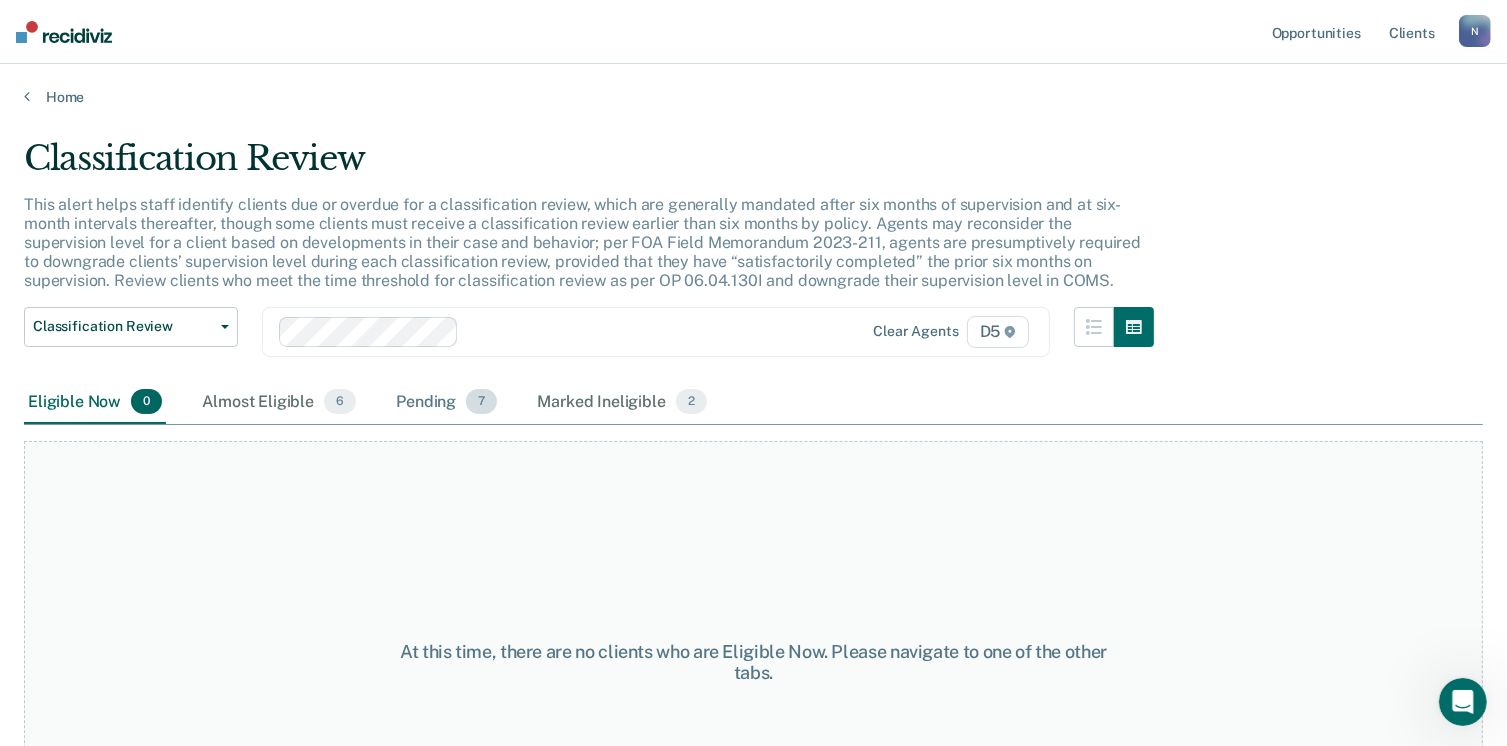 click on "Pending 7" at bounding box center (446, 403) 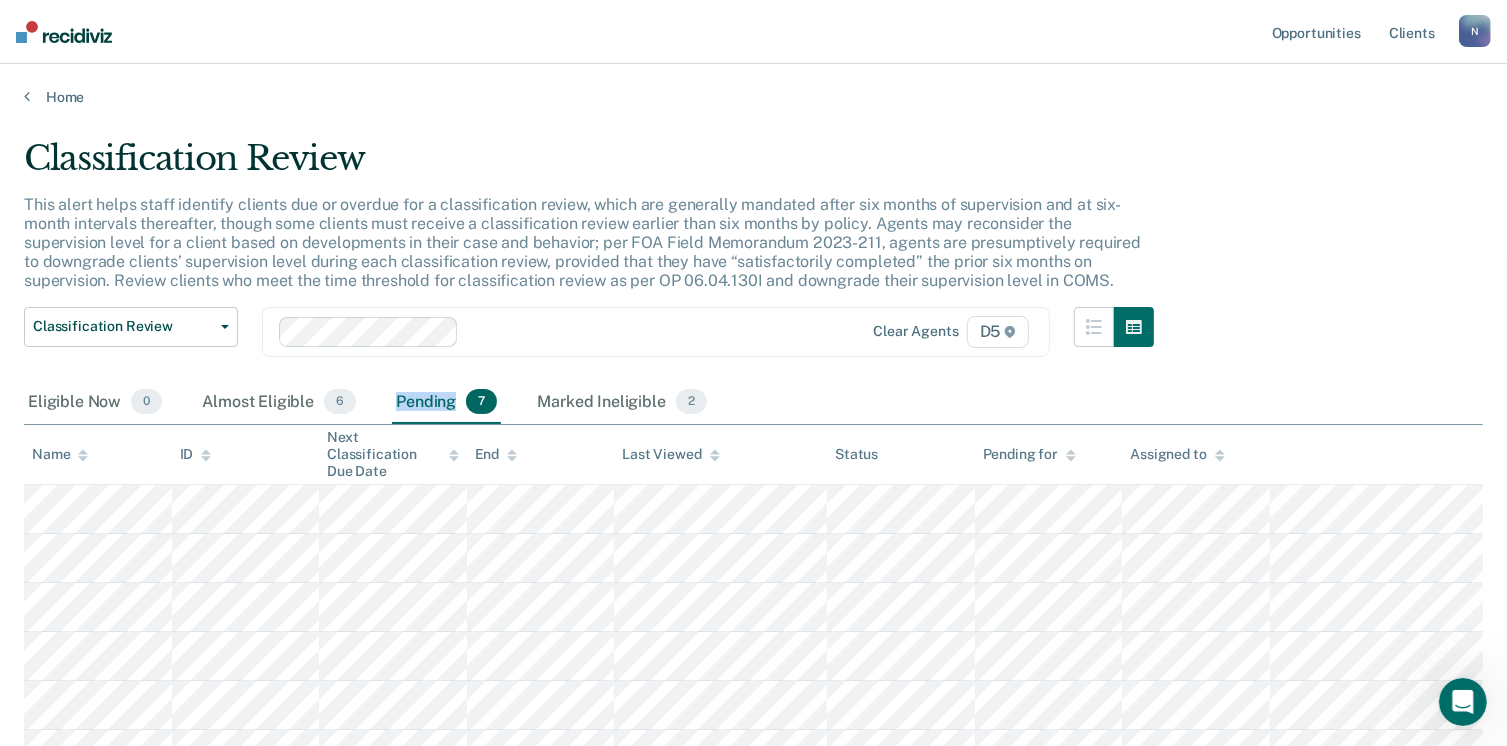 click on "Pending 7" at bounding box center (446, 403) 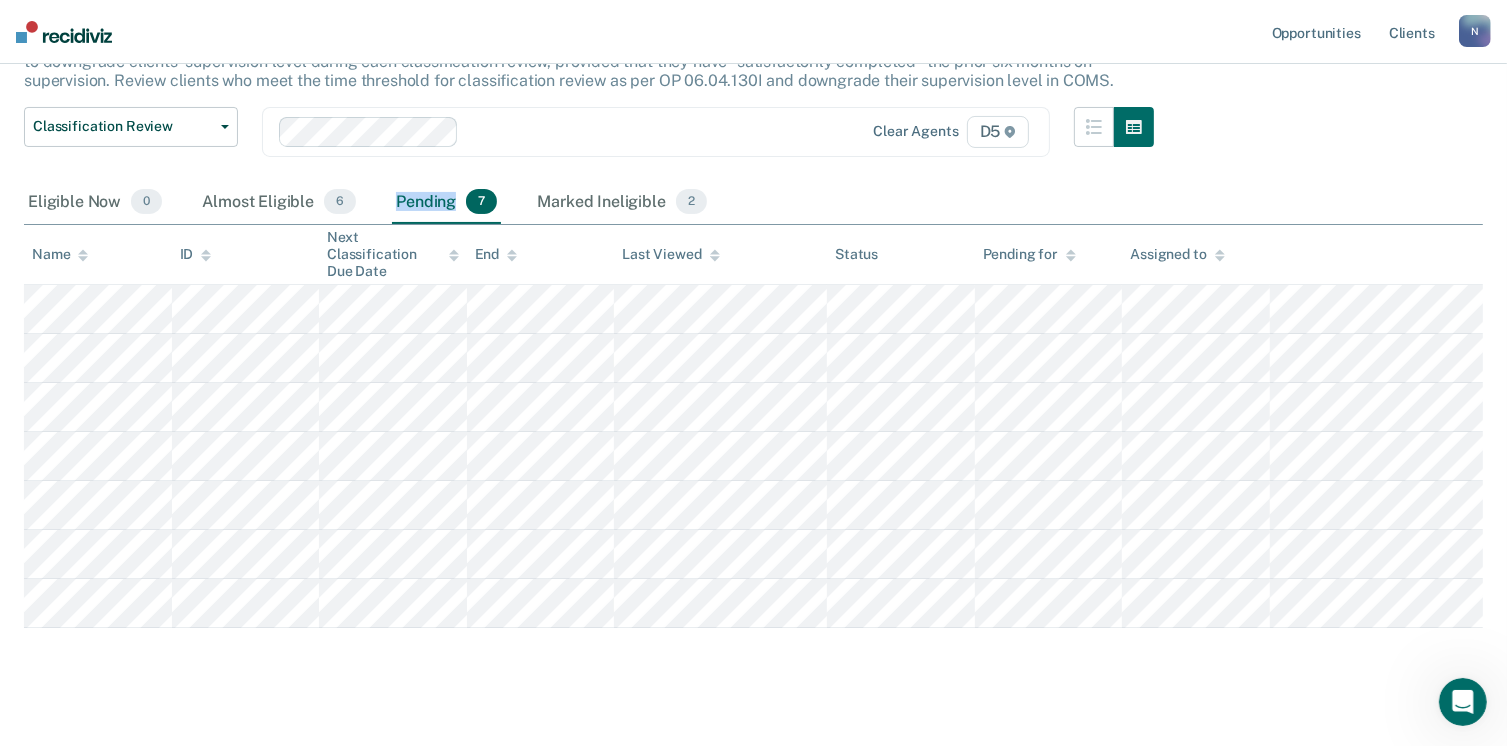 scroll, scrollTop: 223, scrollLeft: 0, axis: vertical 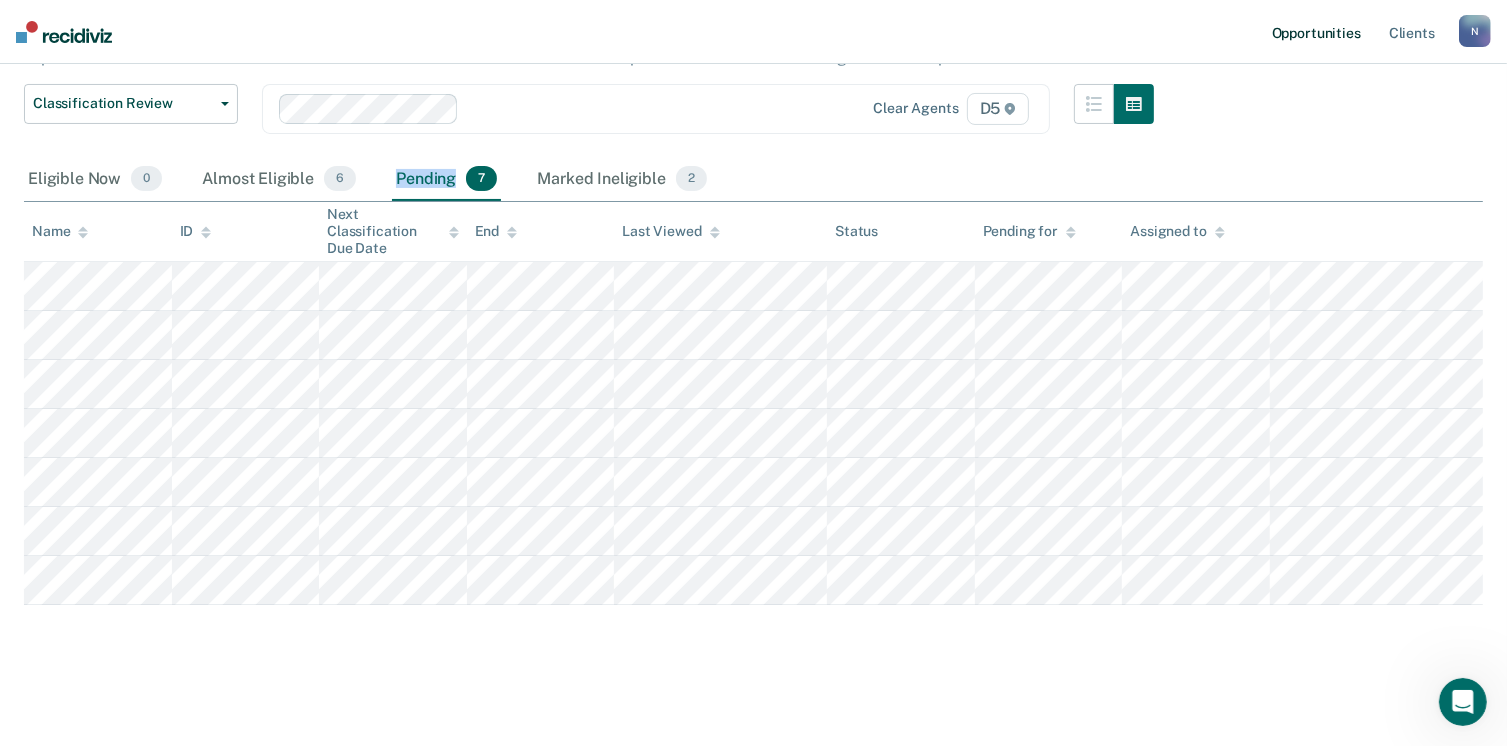 click on "Opportunities" at bounding box center [1316, 32] 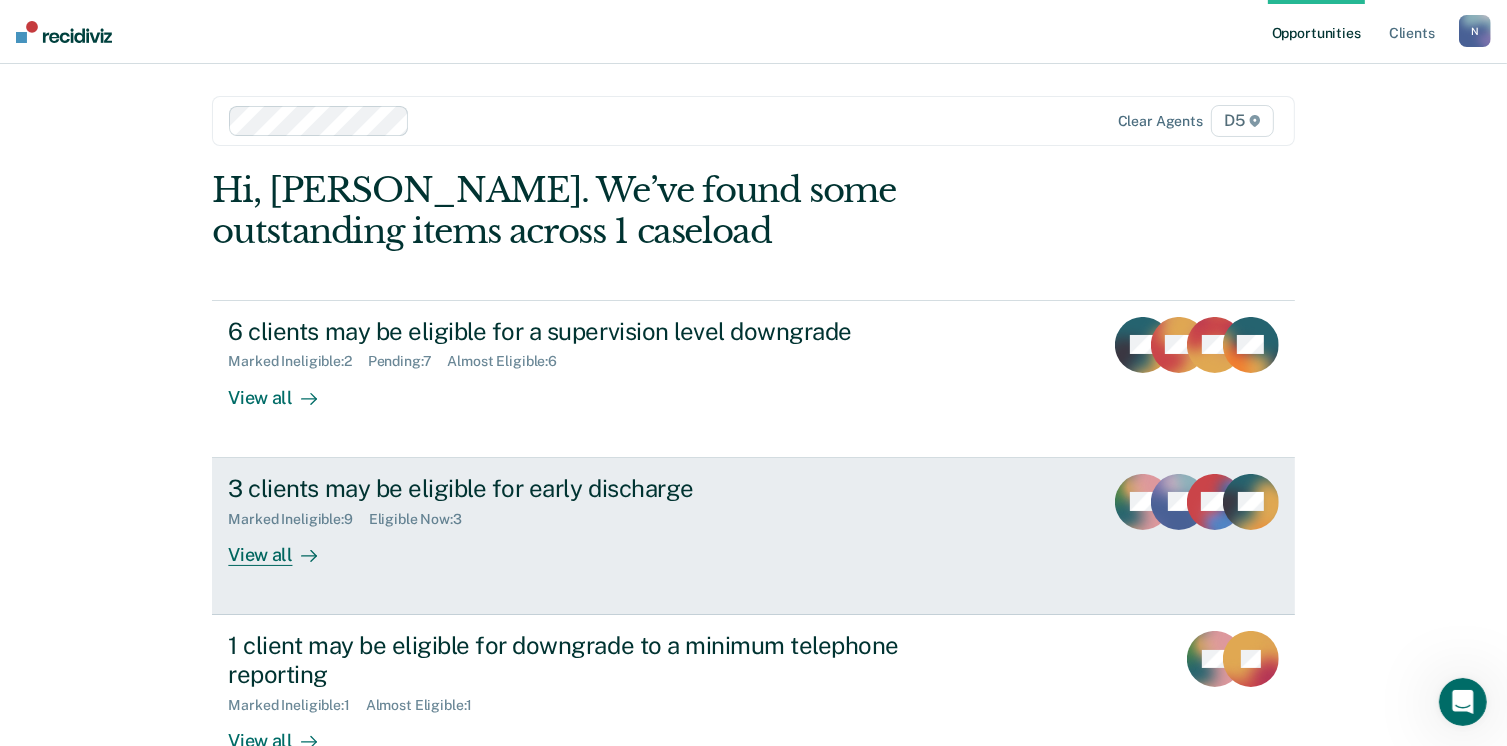 click on "3 clients may be eligible for early discharge" at bounding box center (579, 488) 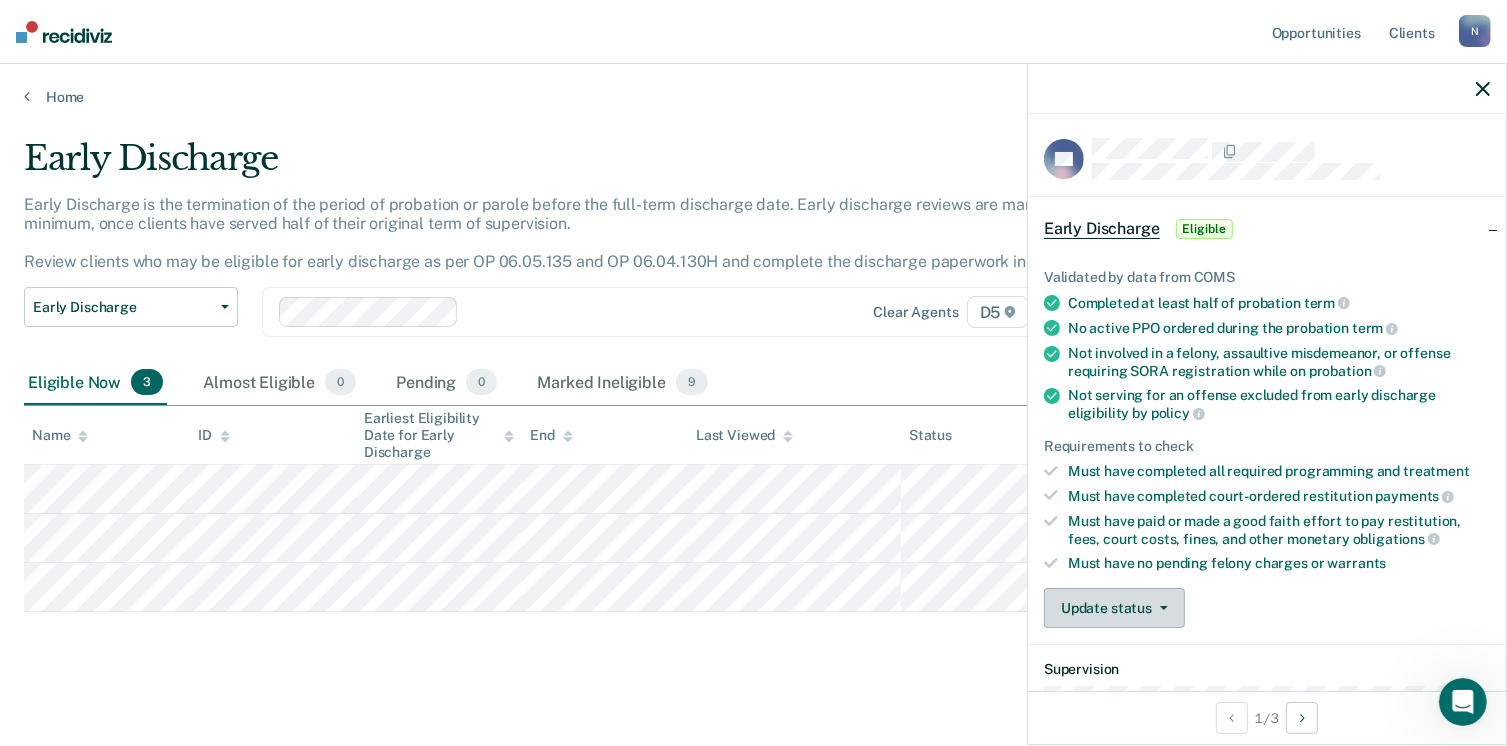 click 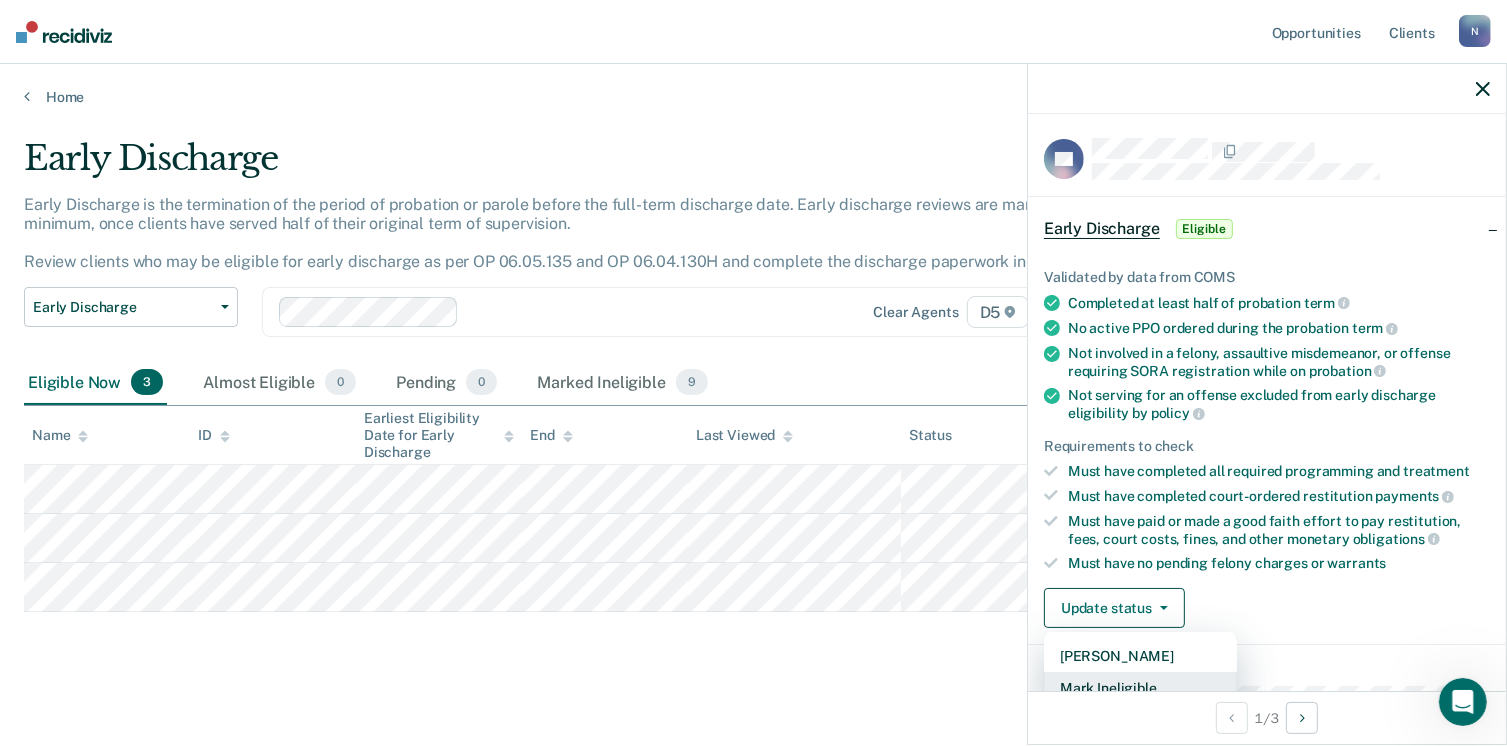 scroll, scrollTop: 5, scrollLeft: 0, axis: vertical 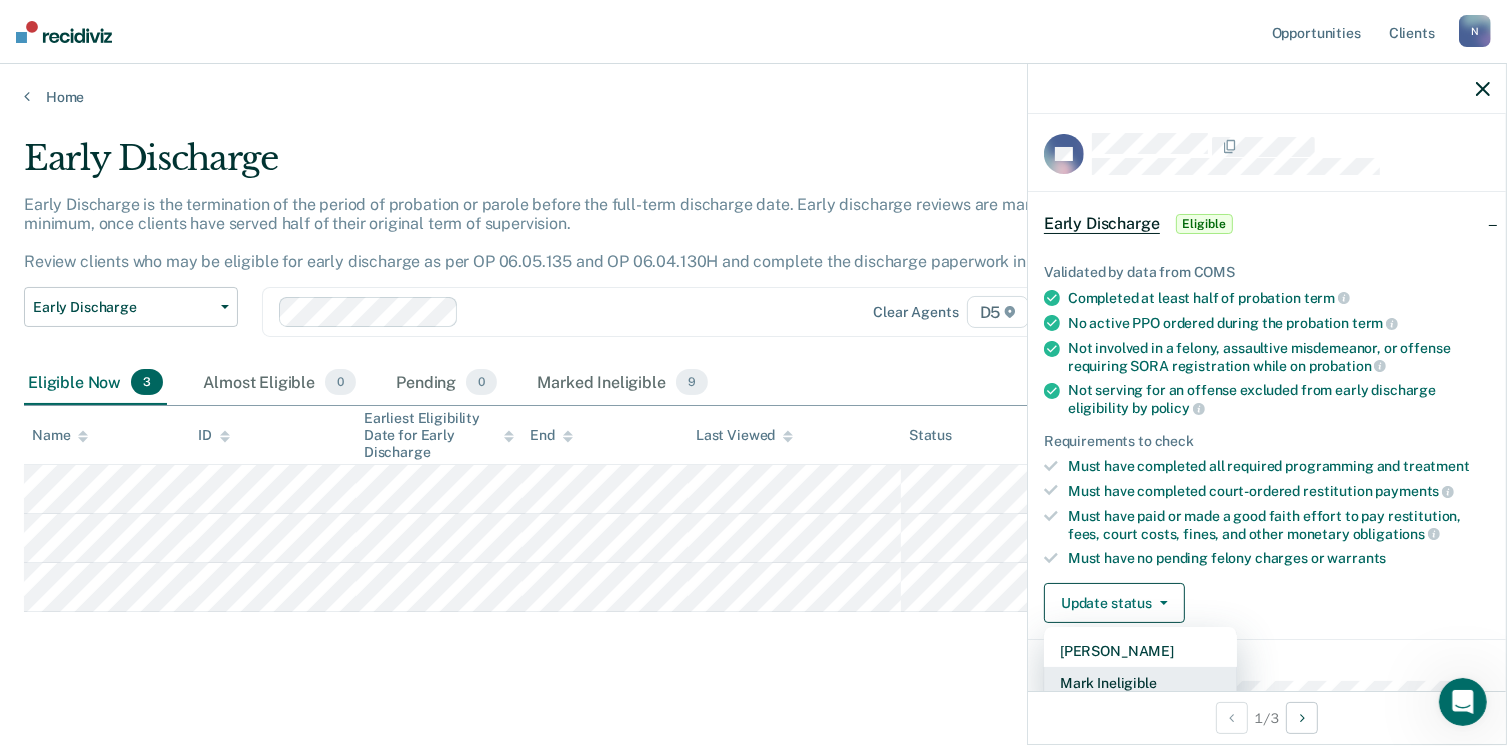 click on "Mark Ineligible" at bounding box center (1140, 683) 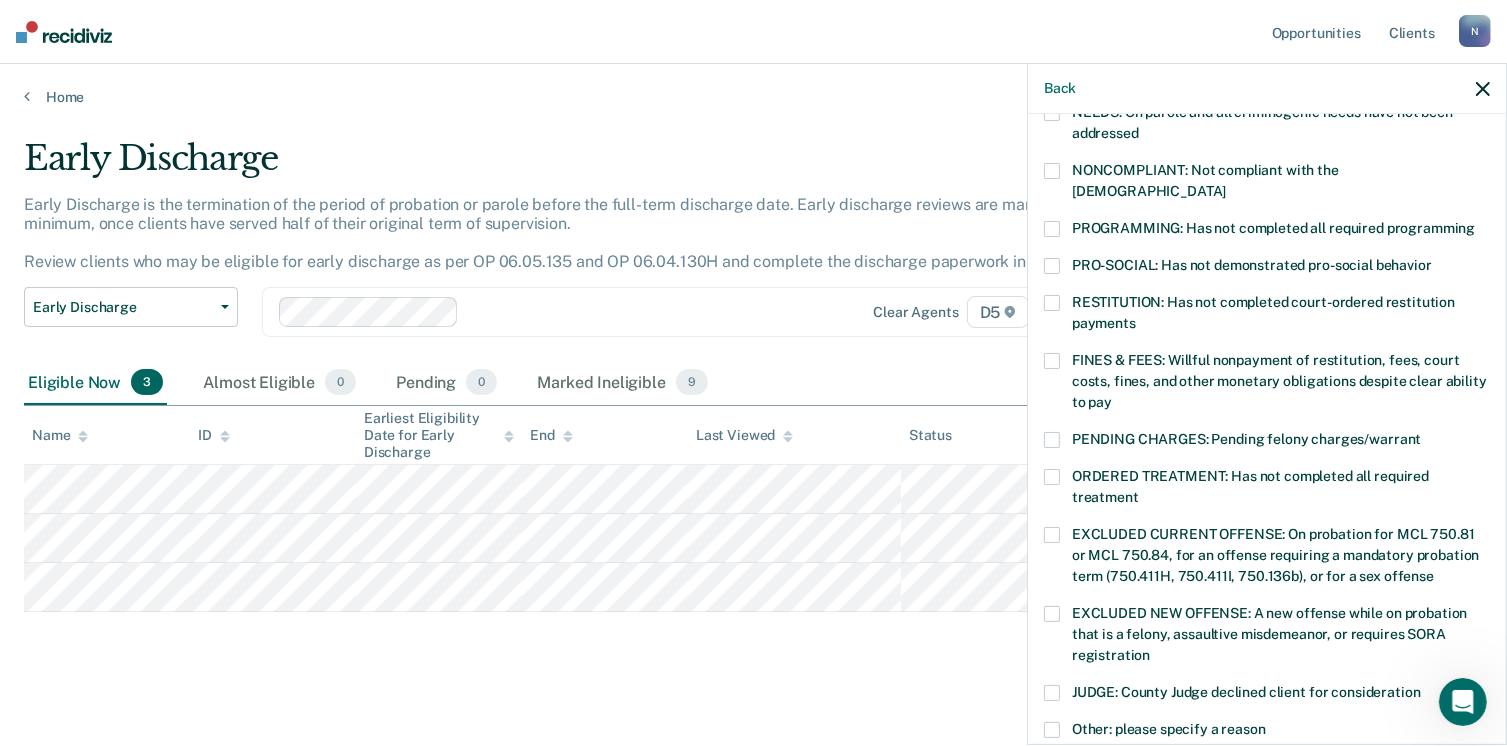 scroll, scrollTop: 353, scrollLeft: 0, axis: vertical 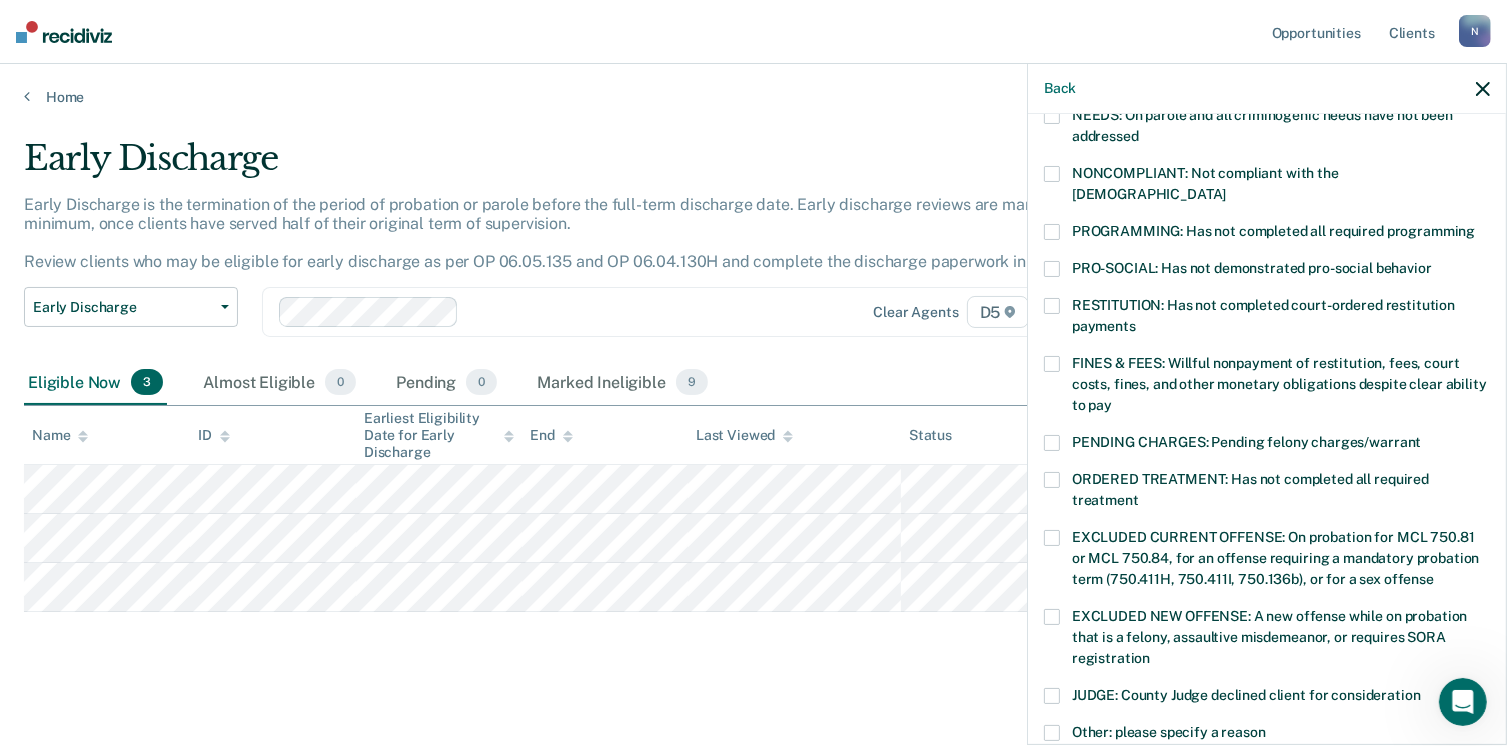 click at bounding box center [1052, 232] 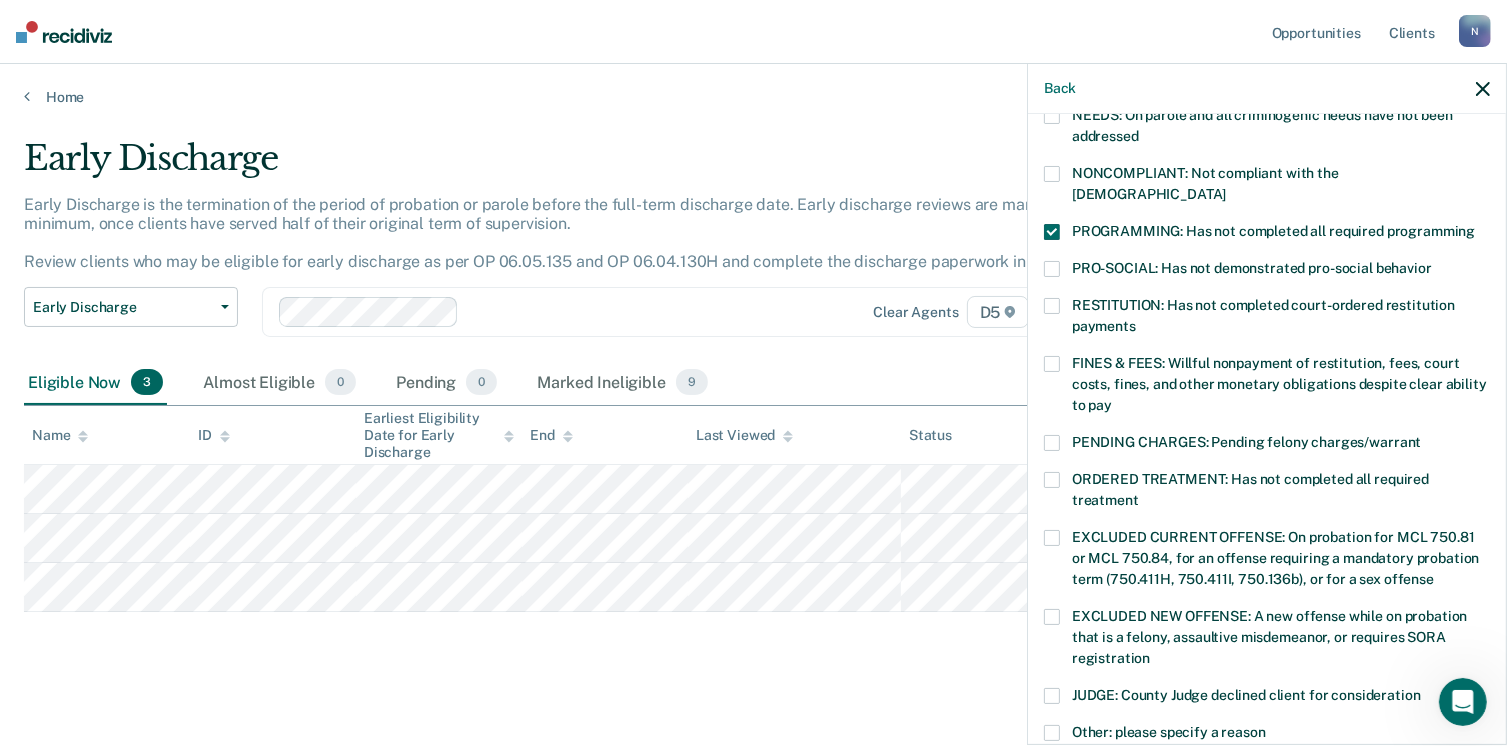 click at bounding box center (1052, 733) 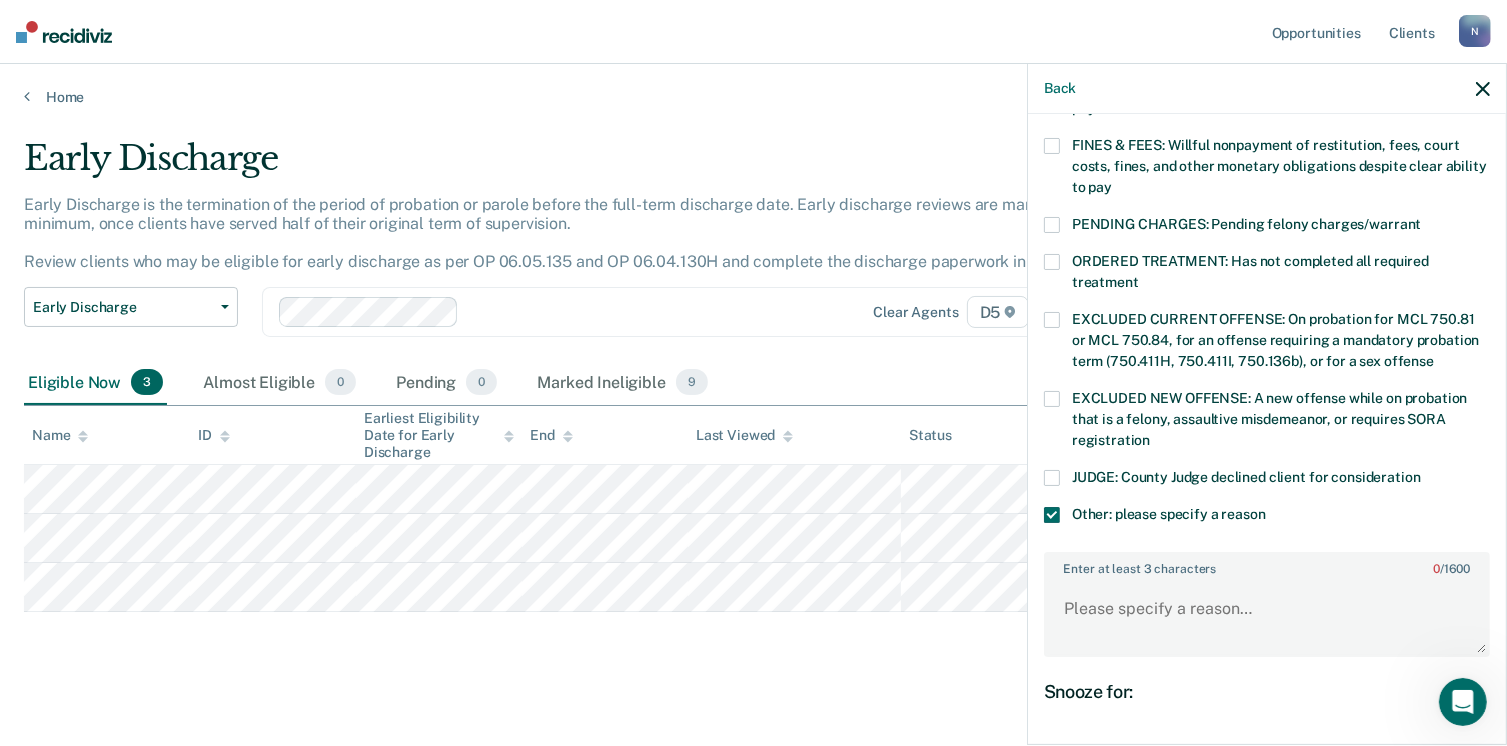 scroll, scrollTop: 667, scrollLeft: 0, axis: vertical 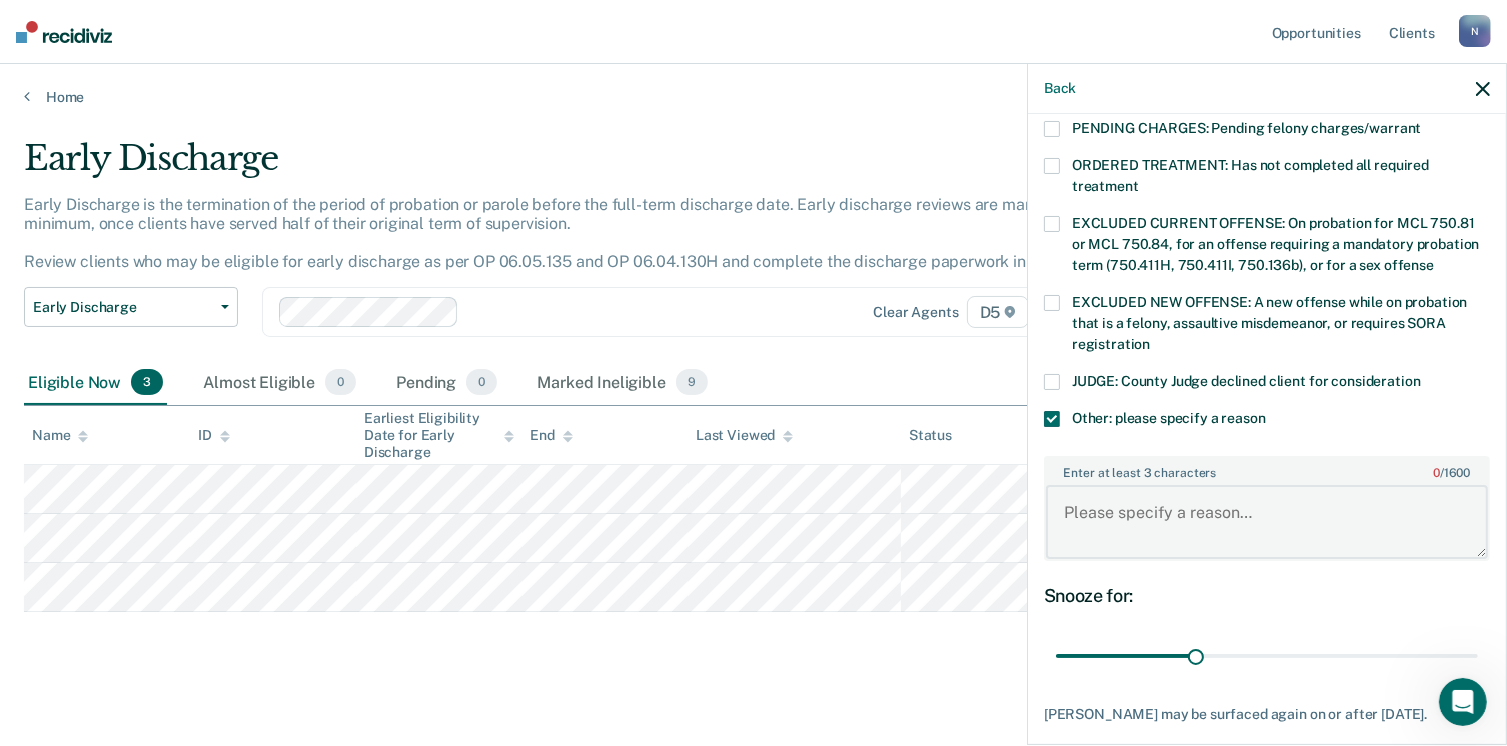 click on "Enter at least 3 characters 0  /  1600" at bounding box center (1267, 522) 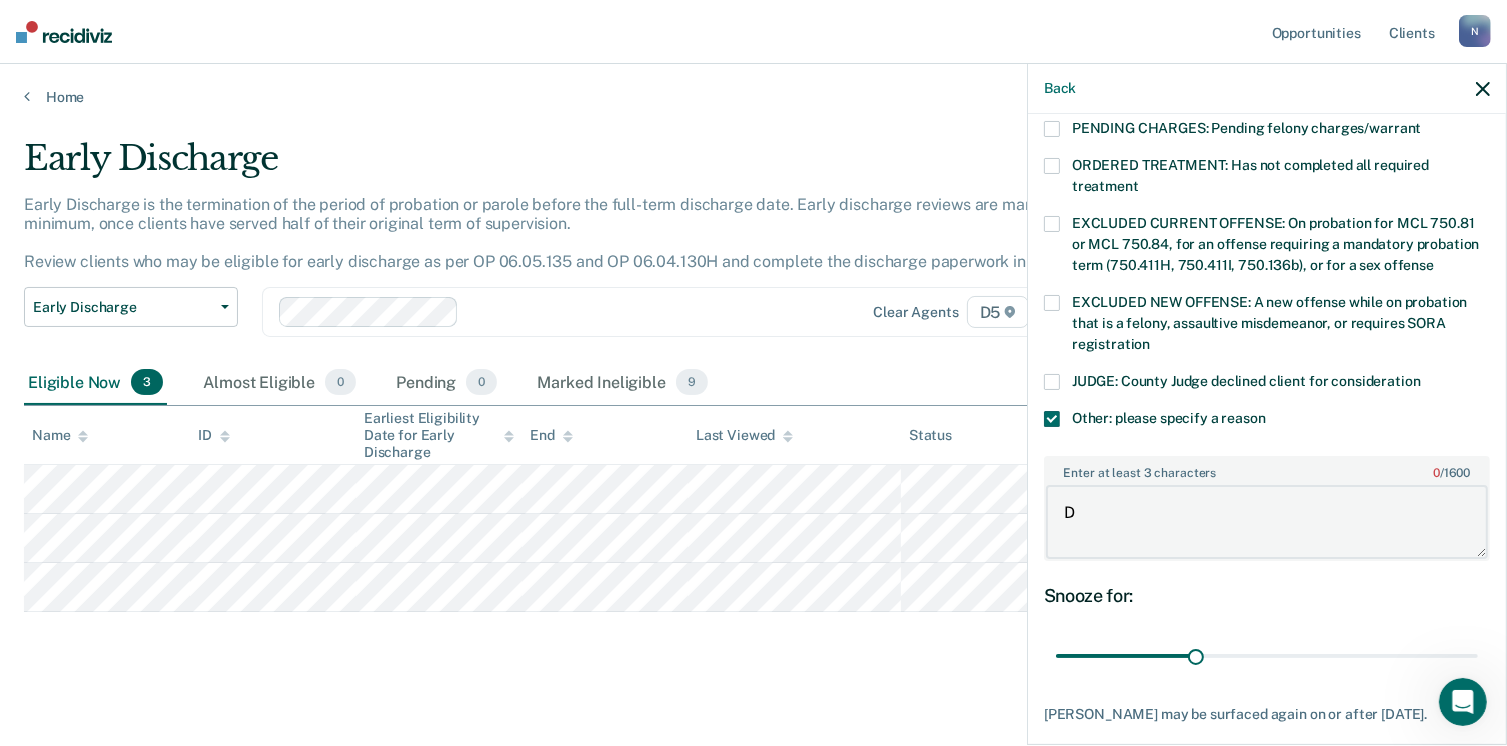 click on "D" at bounding box center (1267, 522) 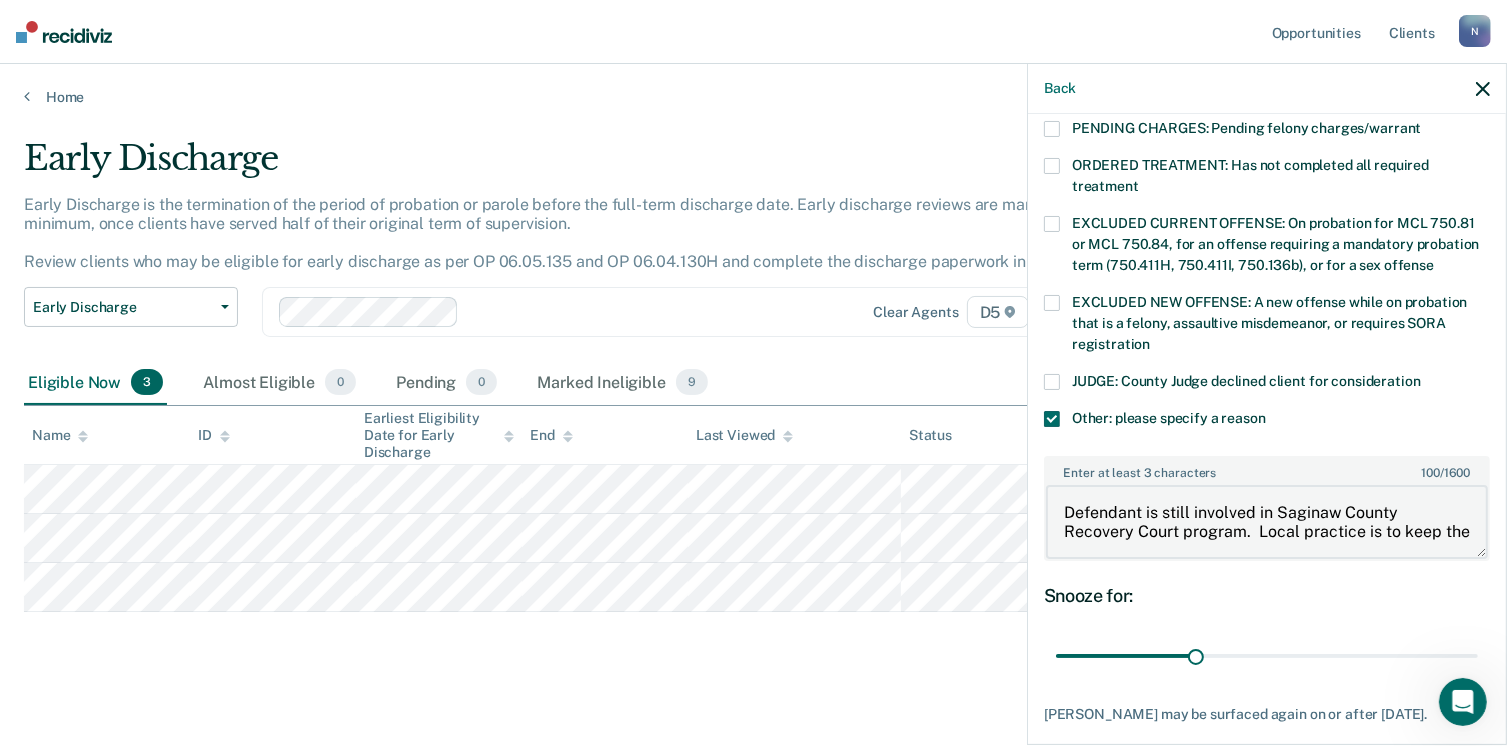 scroll, scrollTop: 3, scrollLeft: 0, axis: vertical 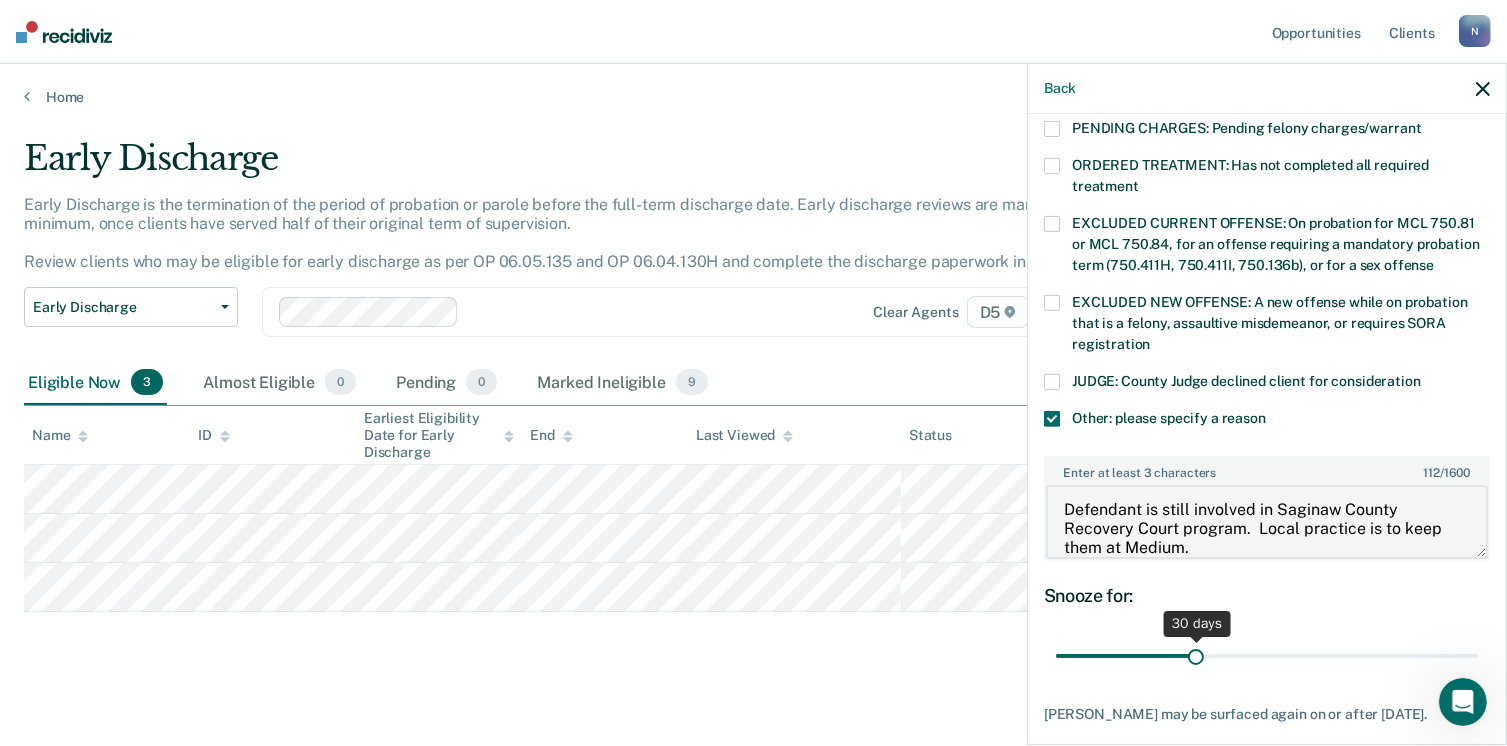 type on "Defendant is still involved in Saginaw County Recovery Court program.  Local practice is to keep them at Medium." 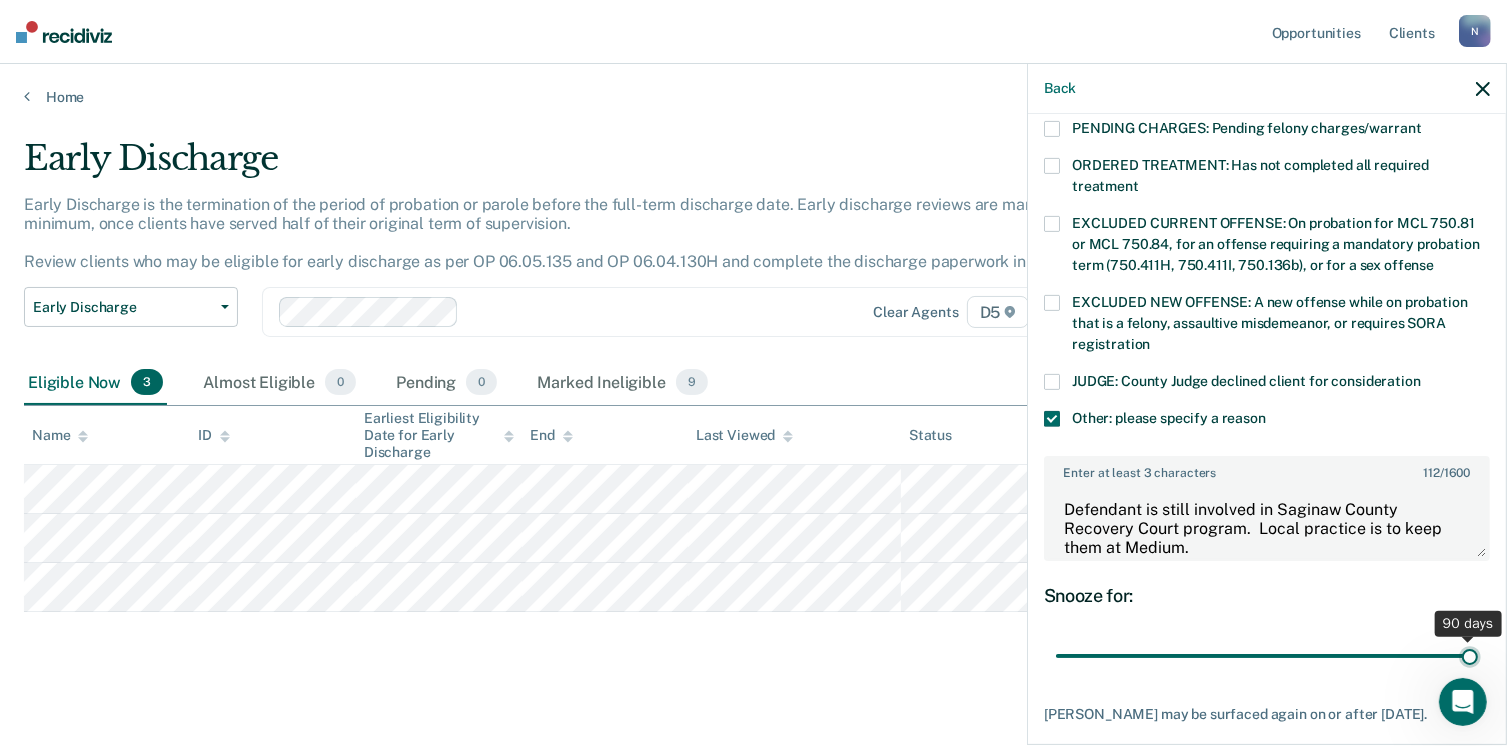 drag, startPoint x: 1192, startPoint y: 633, endPoint x: 1485, endPoint y: 644, distance: 293.20642 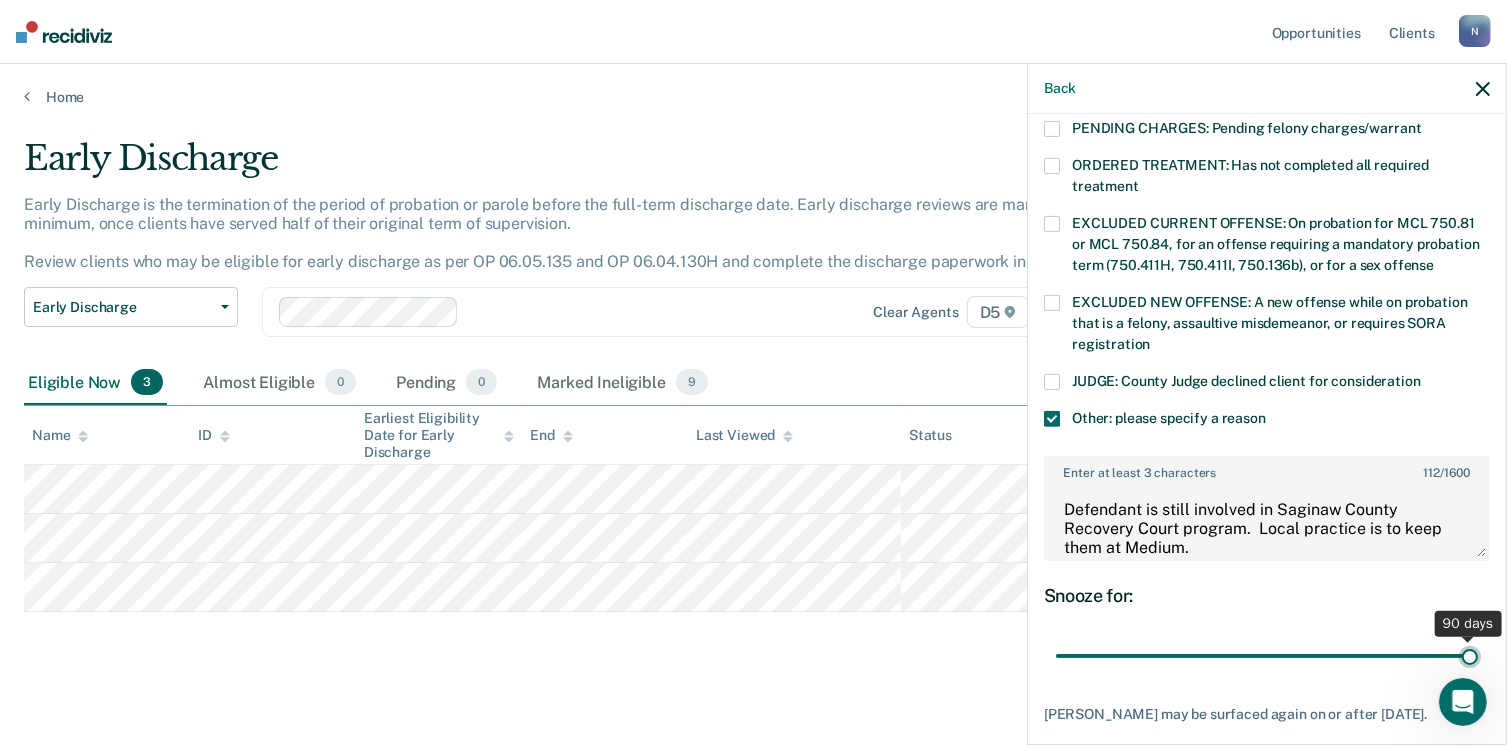 type on "90" 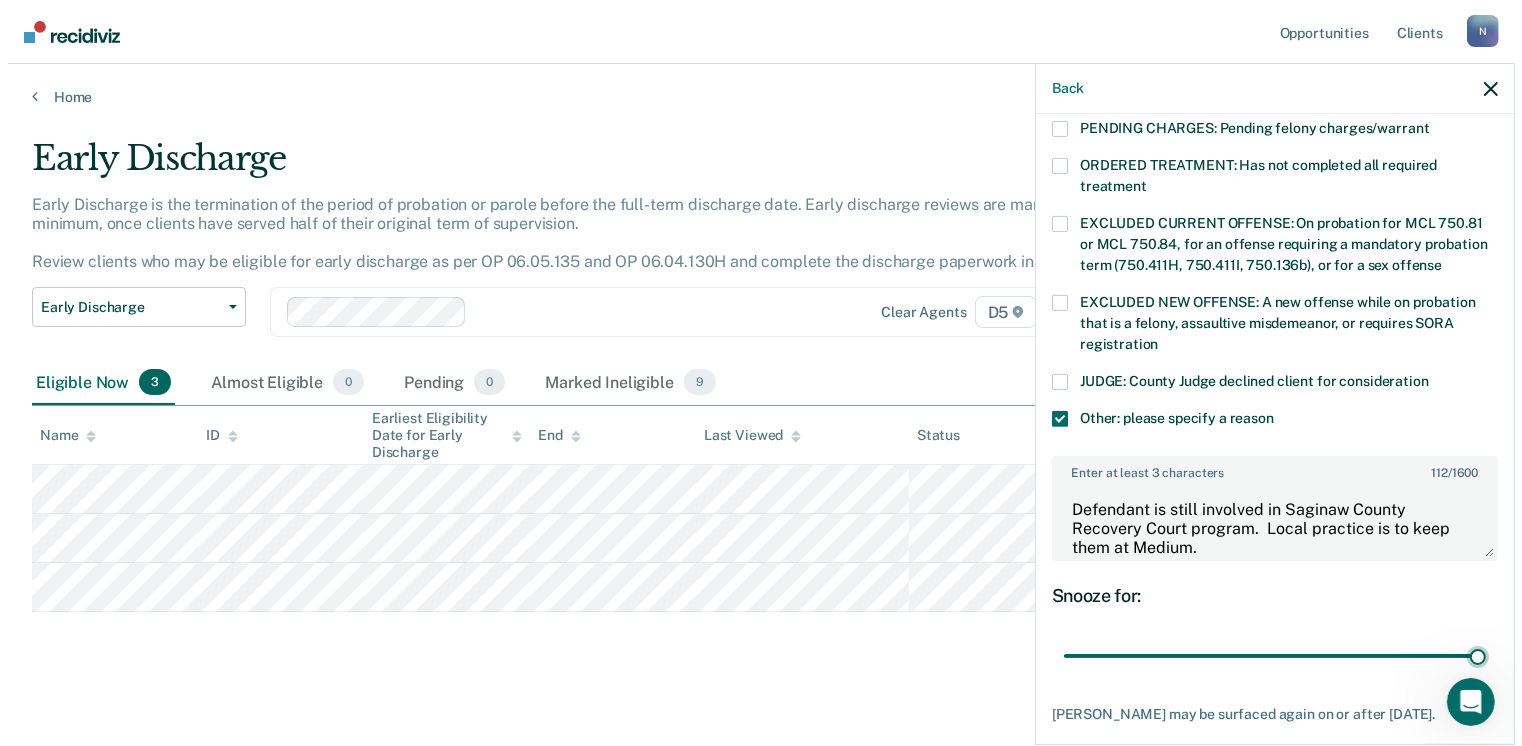 scroll, scrollTop: 749, scrollLeft: 0, axis: vertical 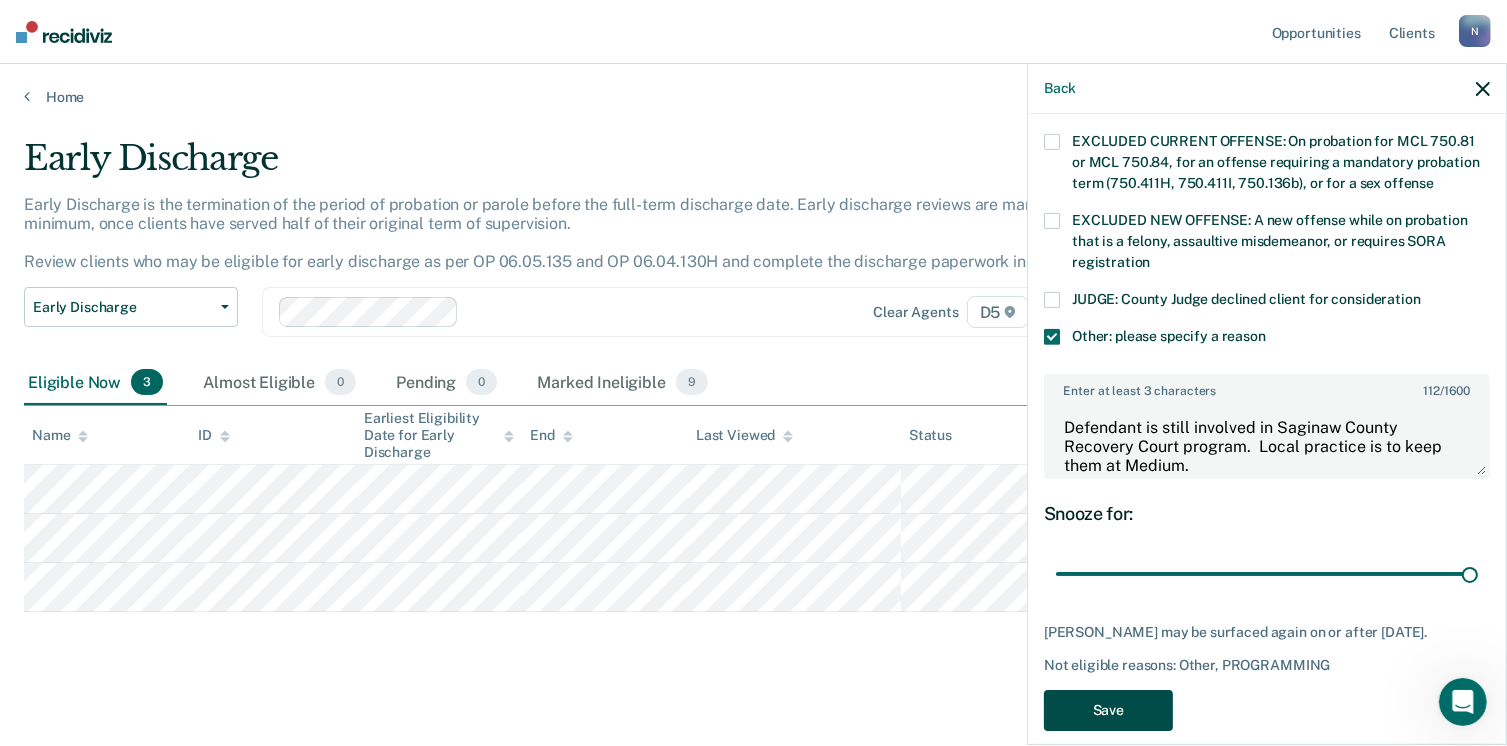 click on "Save" at bounding box center (1108, 710) 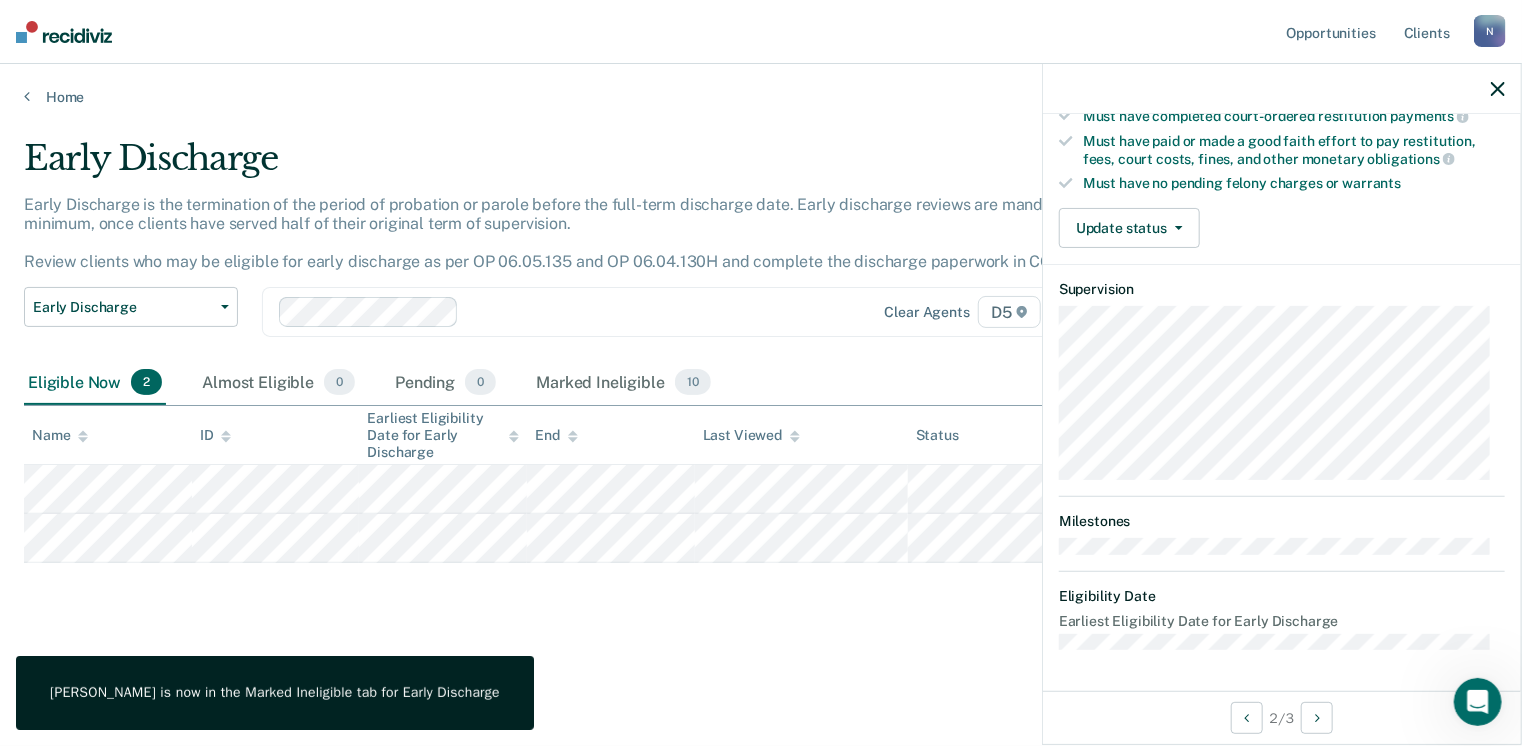 scroll, scrollTop: 371, scrollLeft: 0, axis: vertical 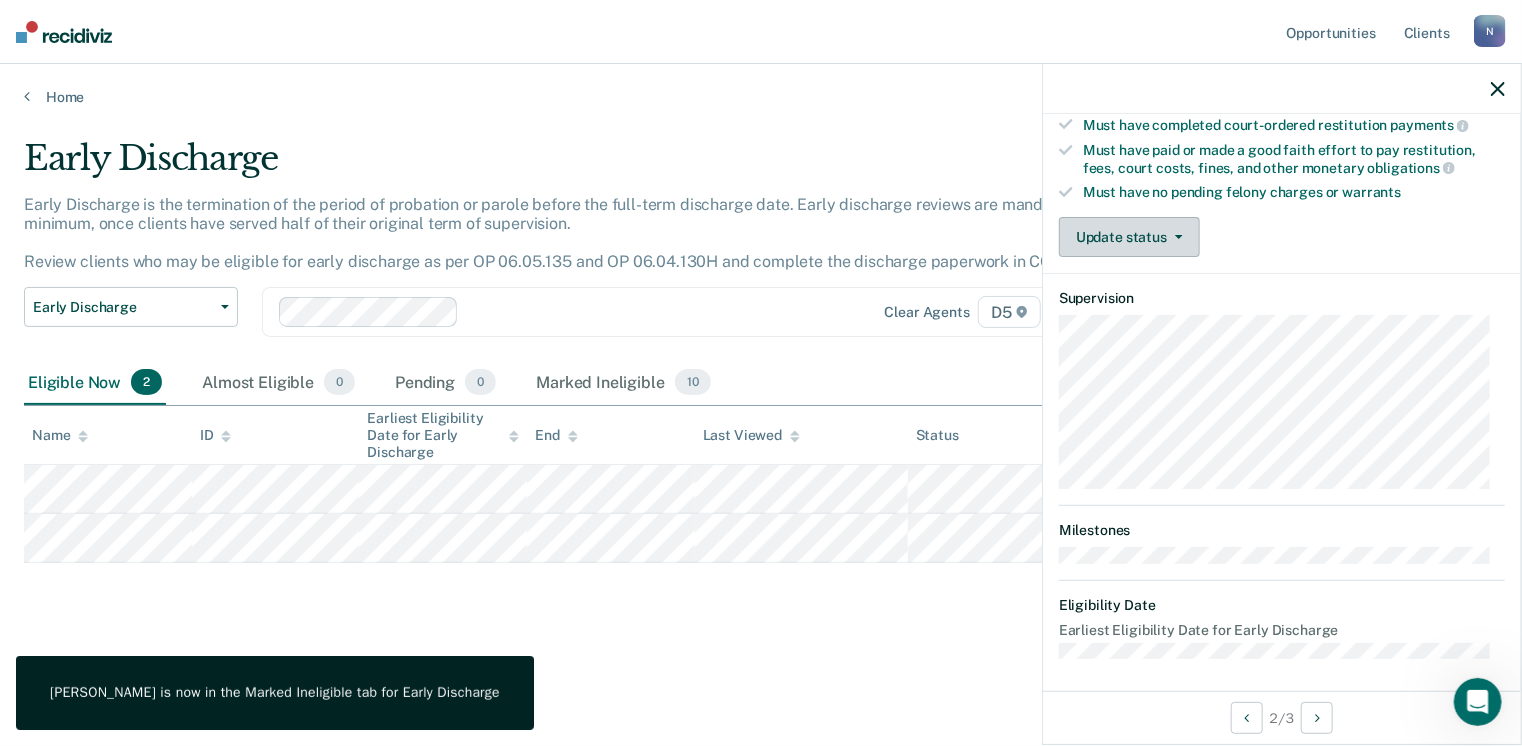 click on "Update status" at bounding box center (1129, 237) 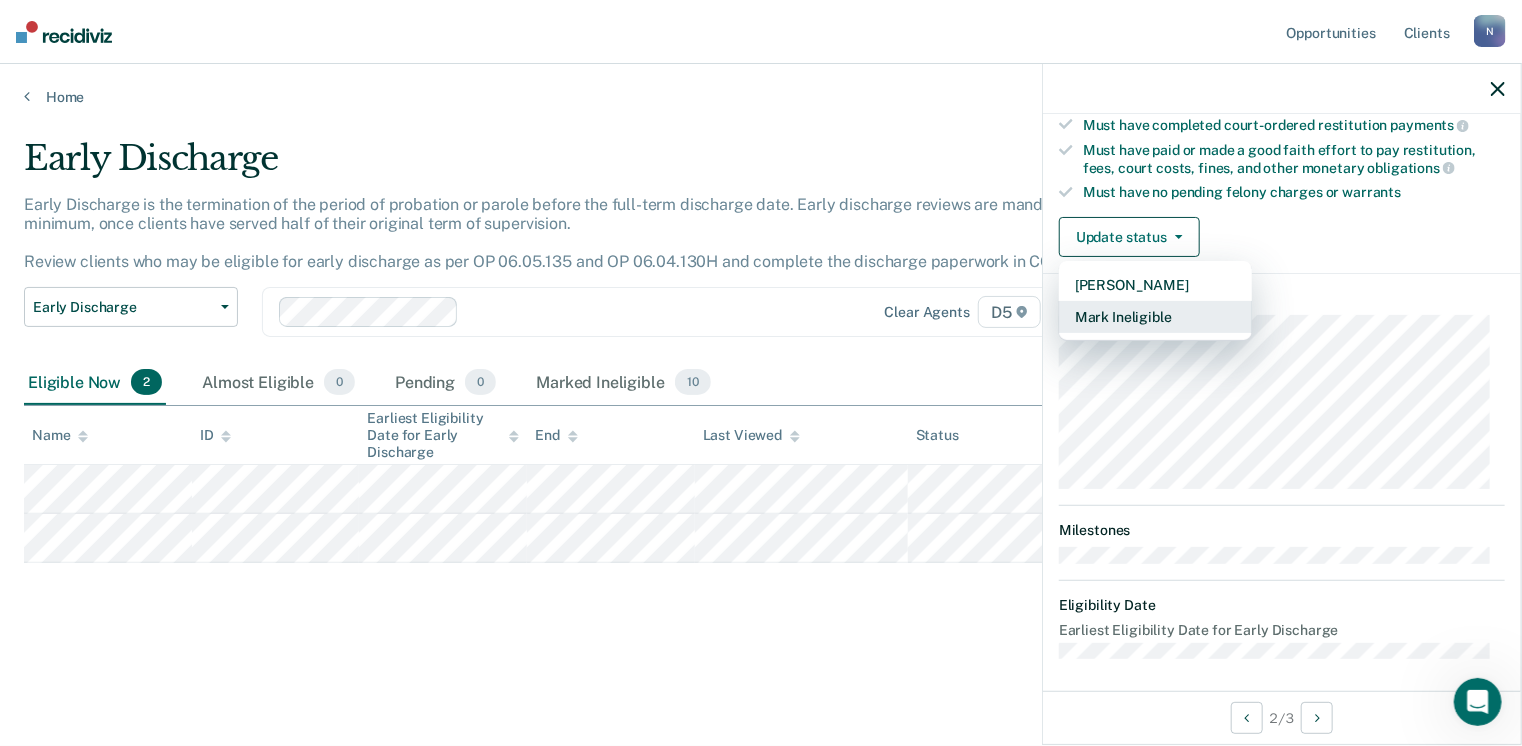 click on "Mark Ineligible" at bounding box center (1155, 317) 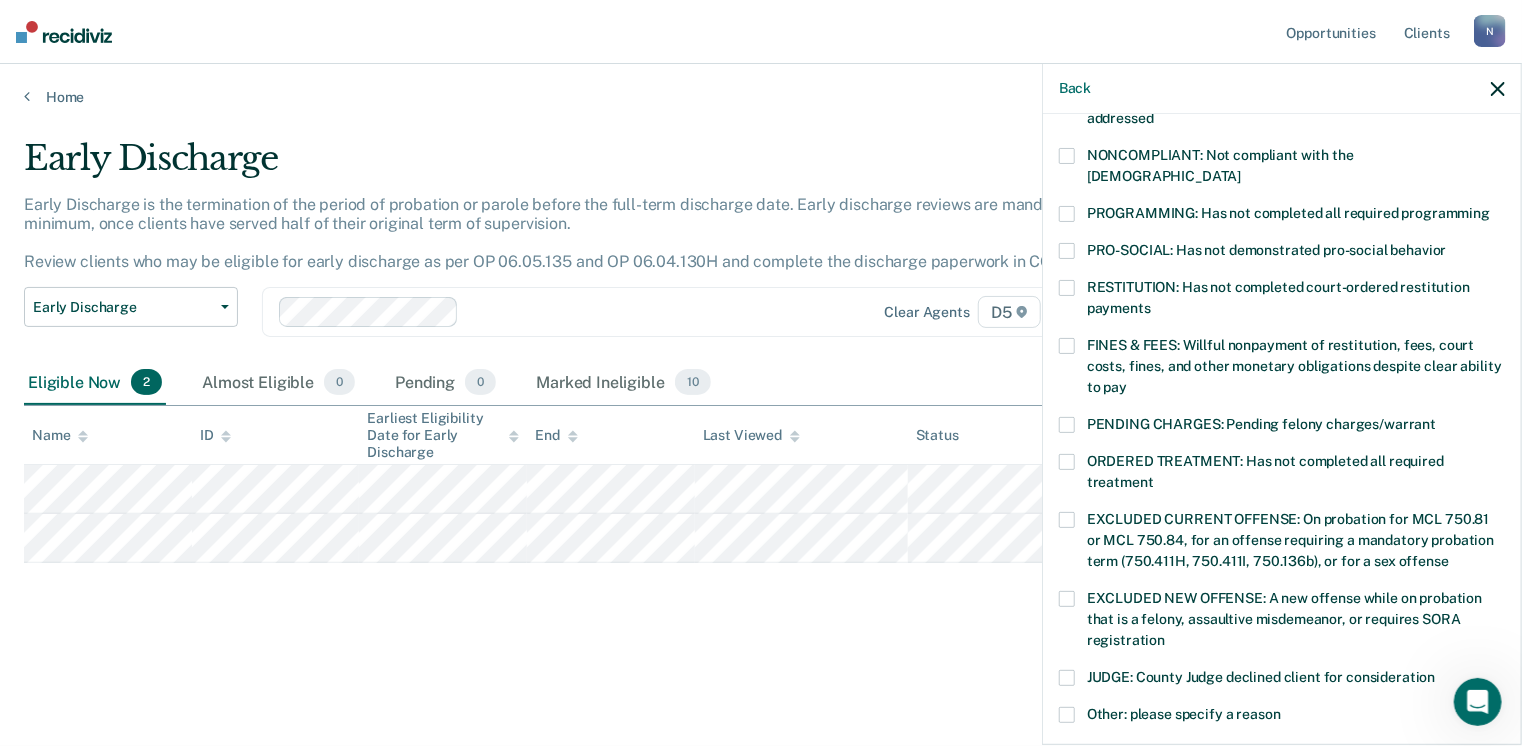 click at bounding box center (1067, 214) 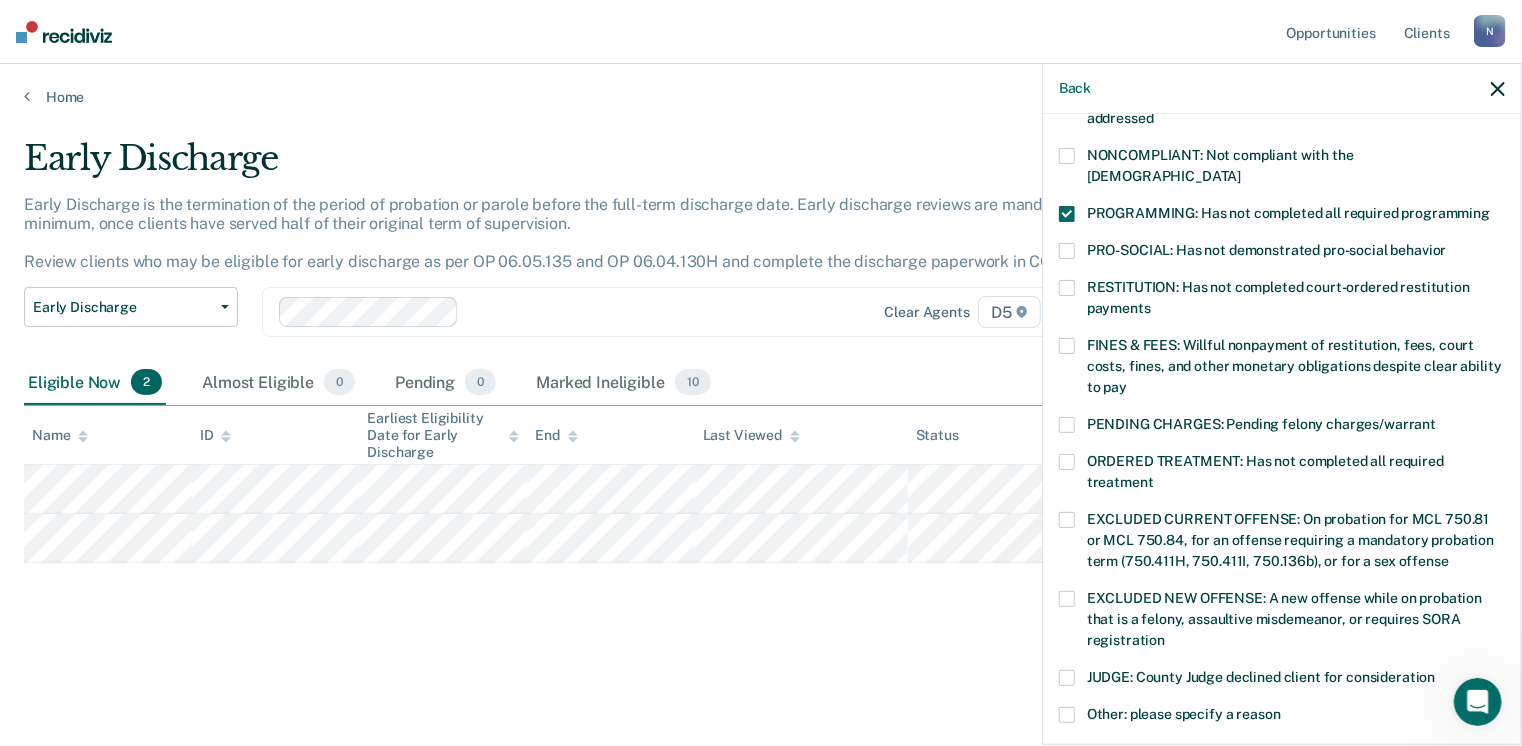 click at bounding box center (1067, 715) 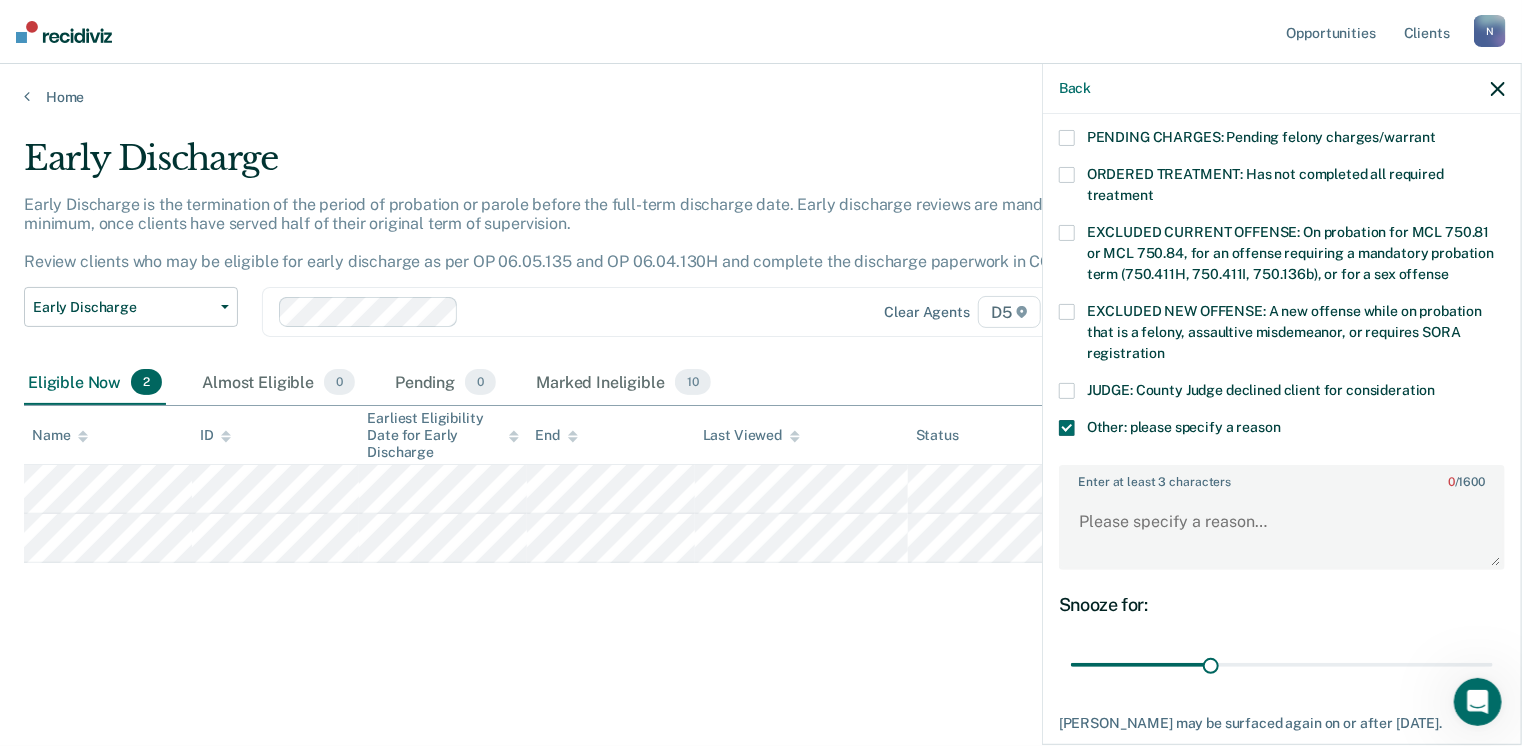 scroll, scrollTop: 766, scrollLeft: 0, axis: vertical 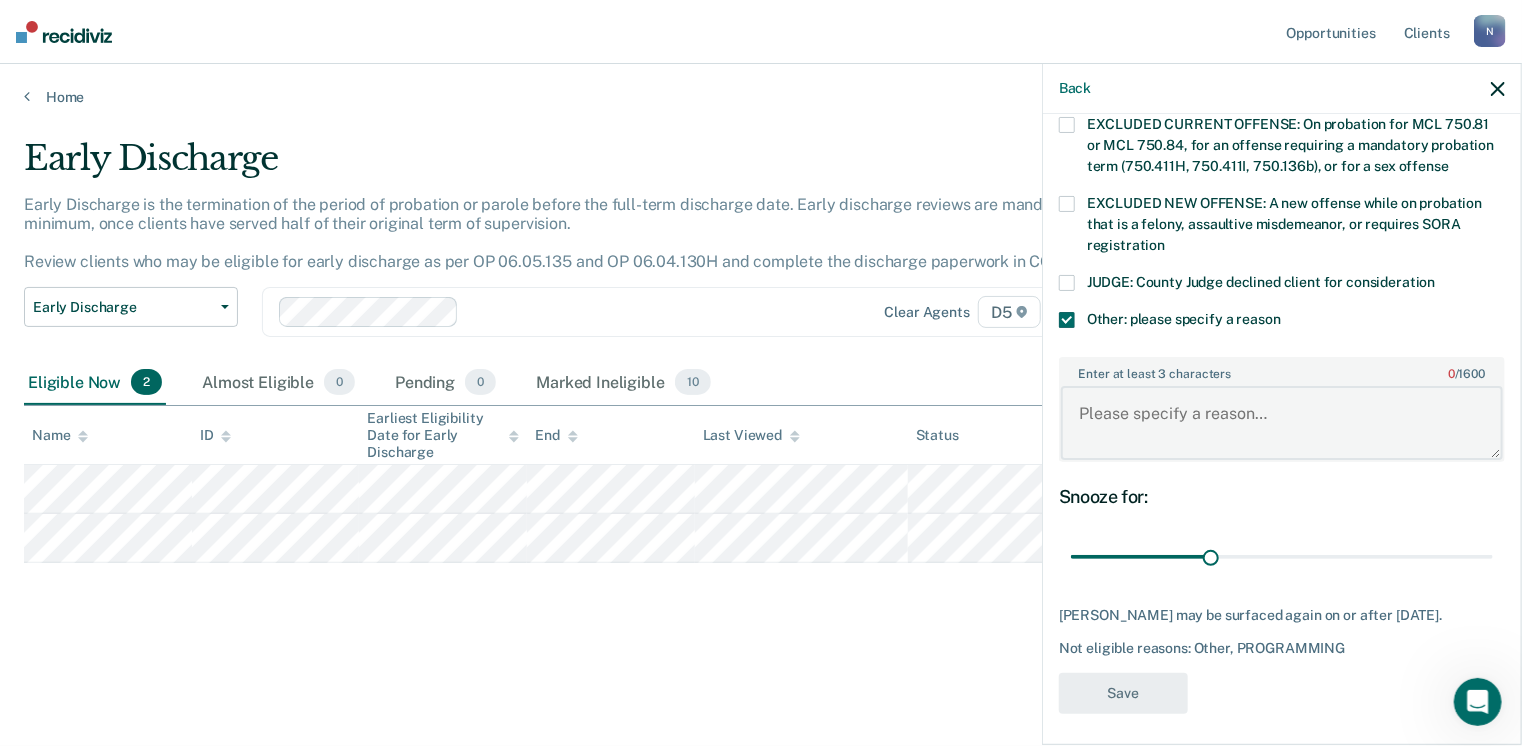click on "Enter at least 3 characters 0  /  1600" at bounding box center (1282, 423) 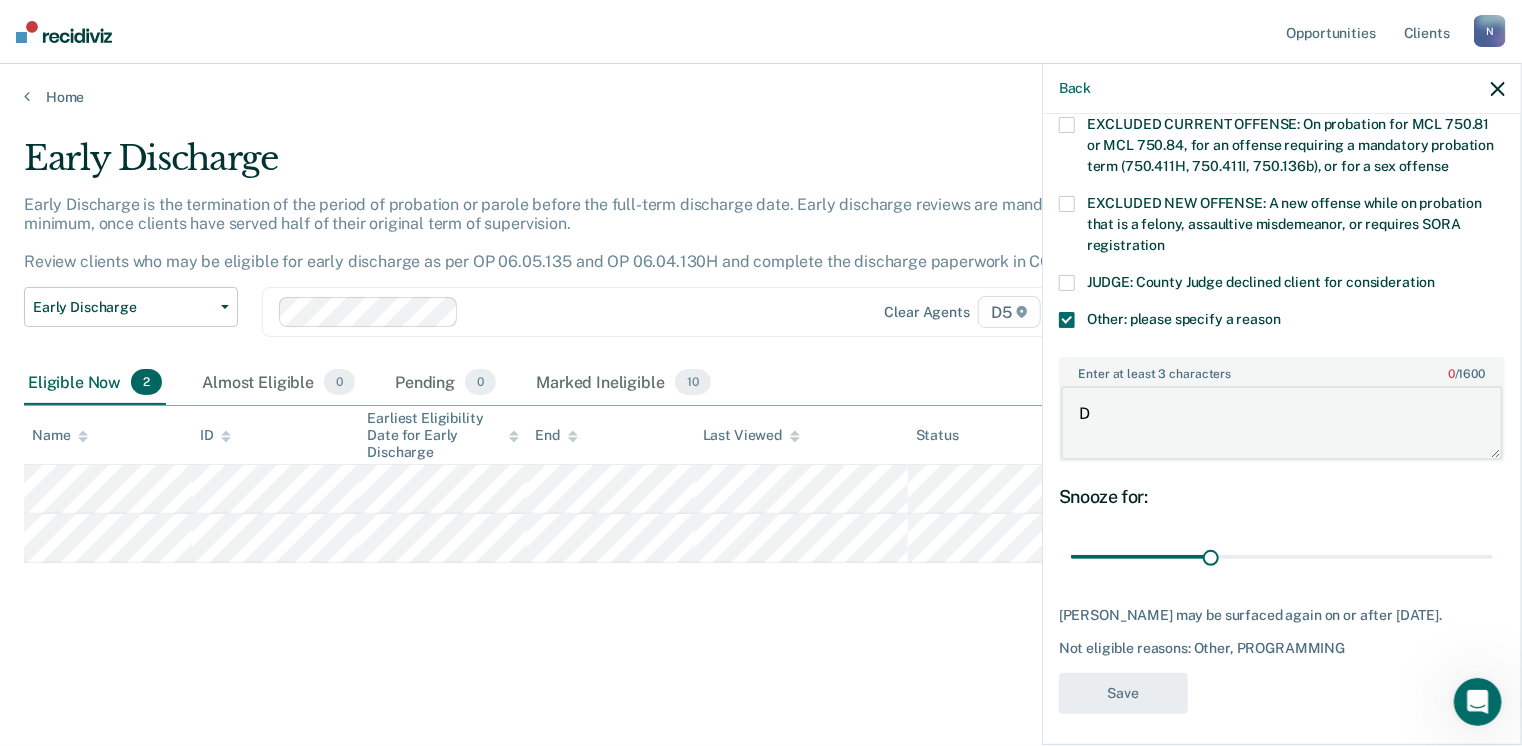 click on "D" at bounding box center (1282, 423) 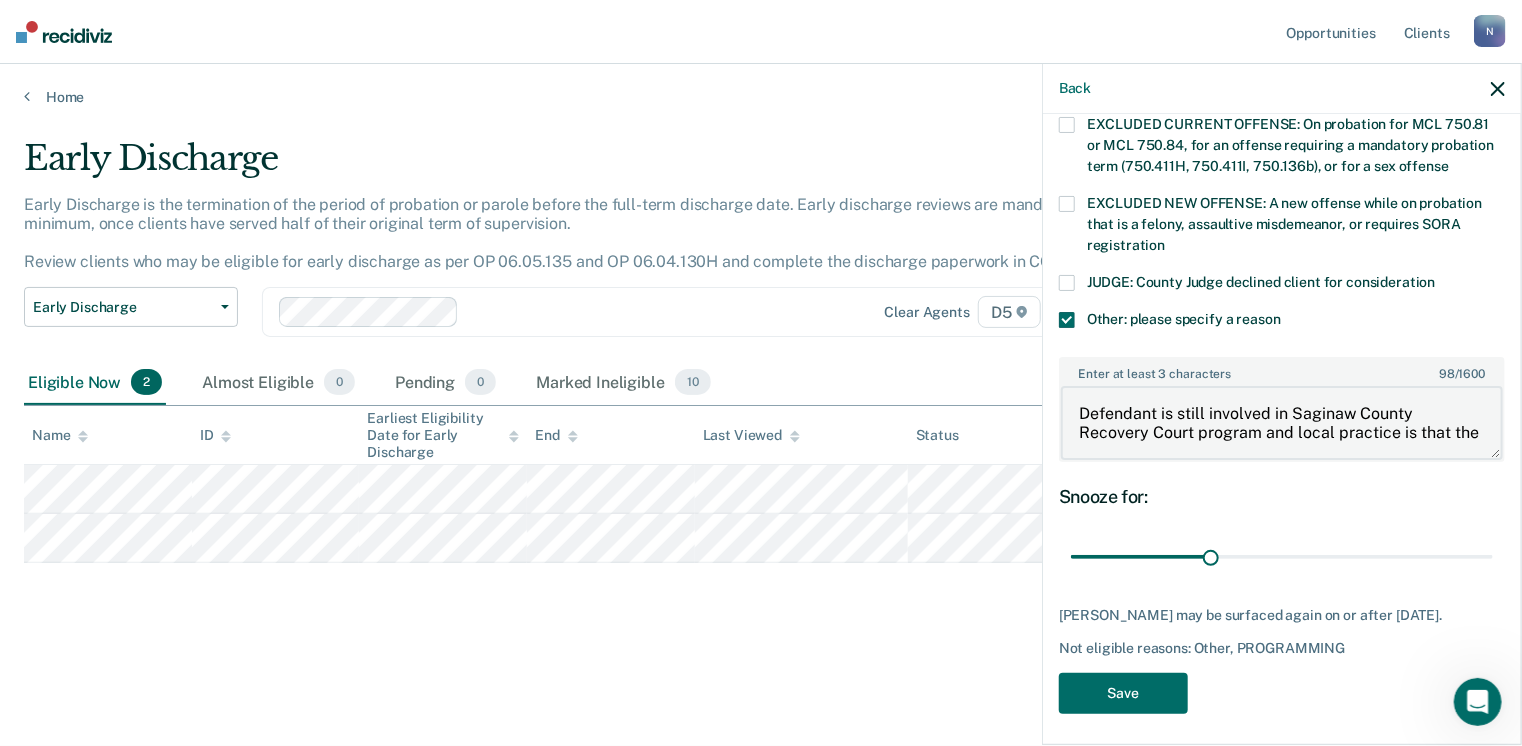 scroll, scrollTop: 3, scrollLeft: 0, axis: vertical 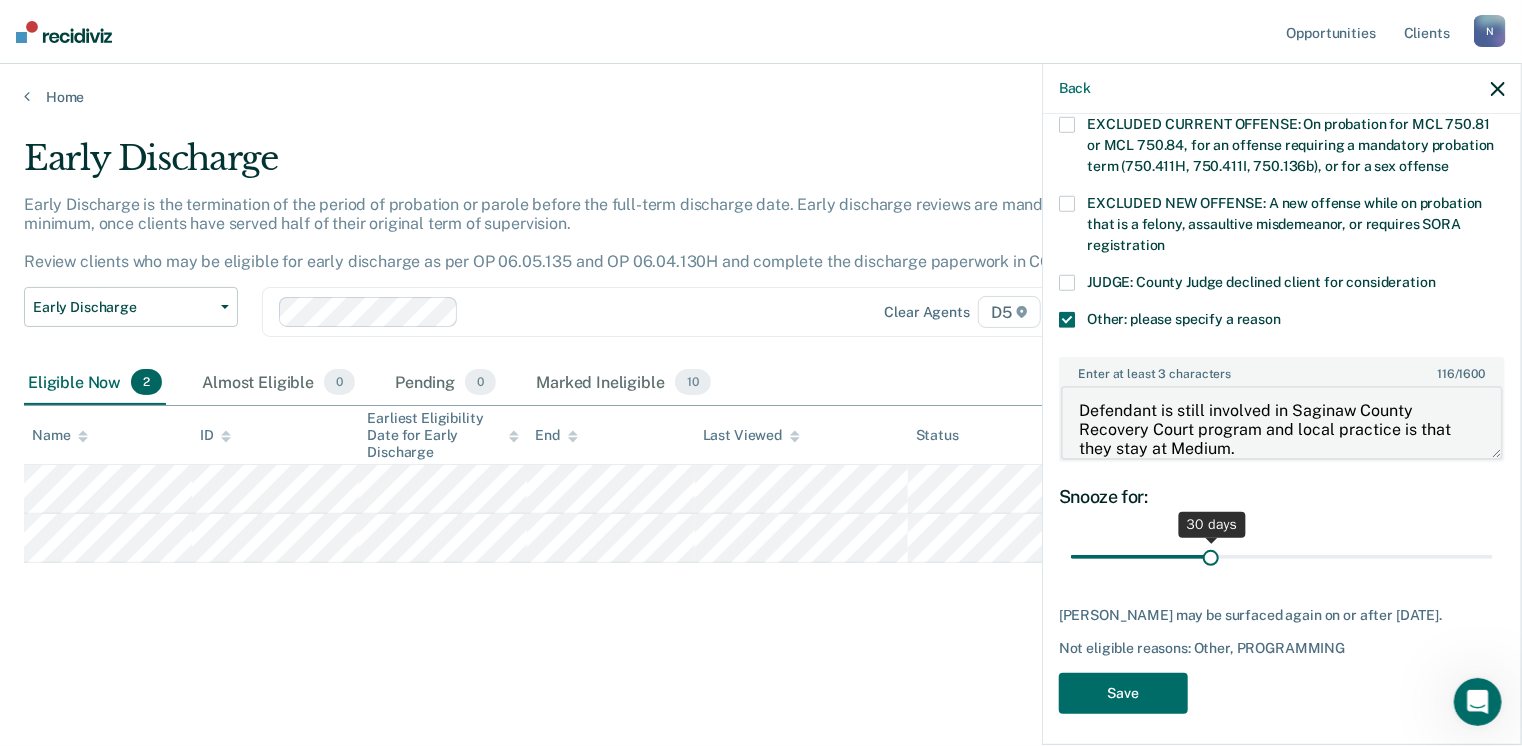 type on "Defendant is still involved in Saginaw County Recovery Court program and local practice is that they stay at Medium." 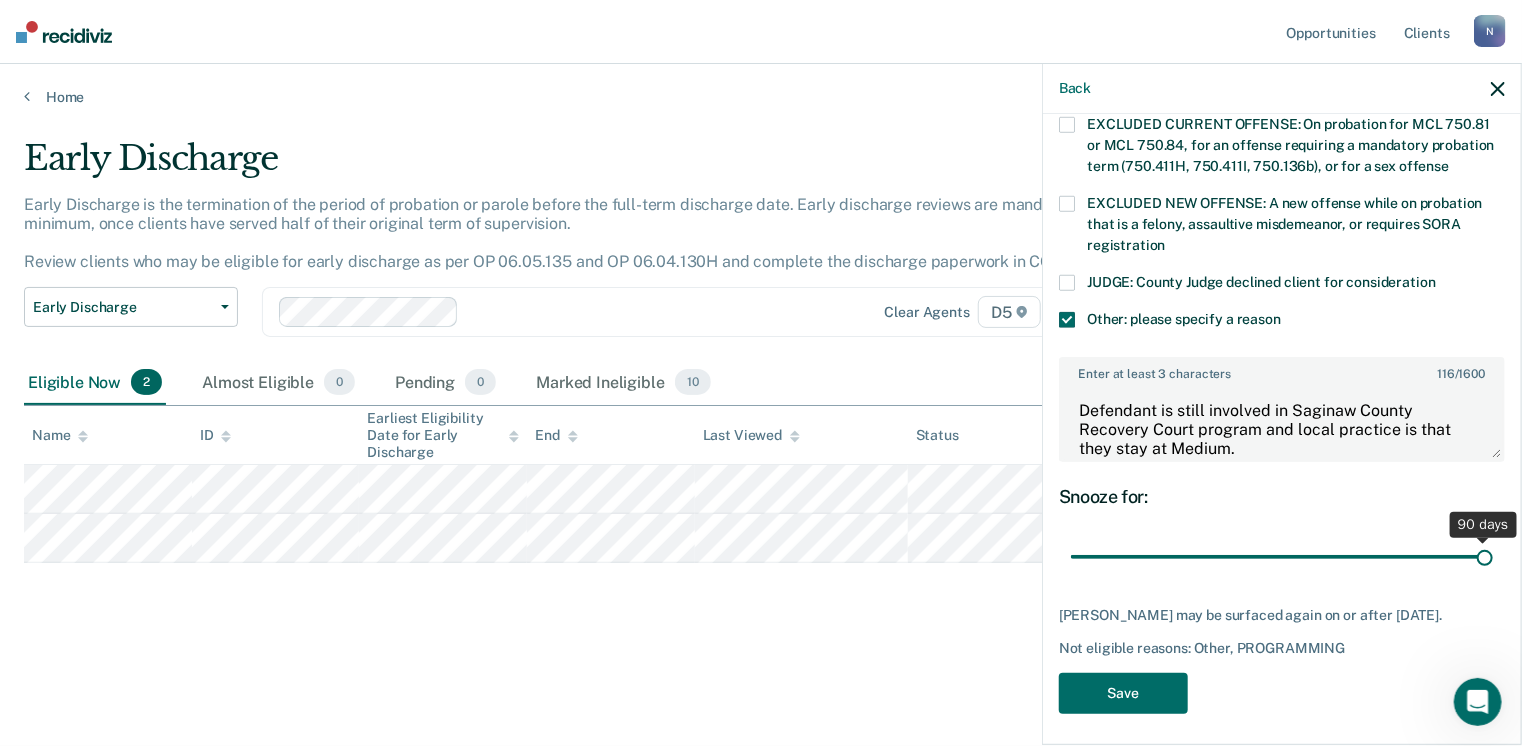 drag, startPoint x: 1208, startPoint y: 529, endPoint x: 1523, endPoint y: 555, distance: 316.0712 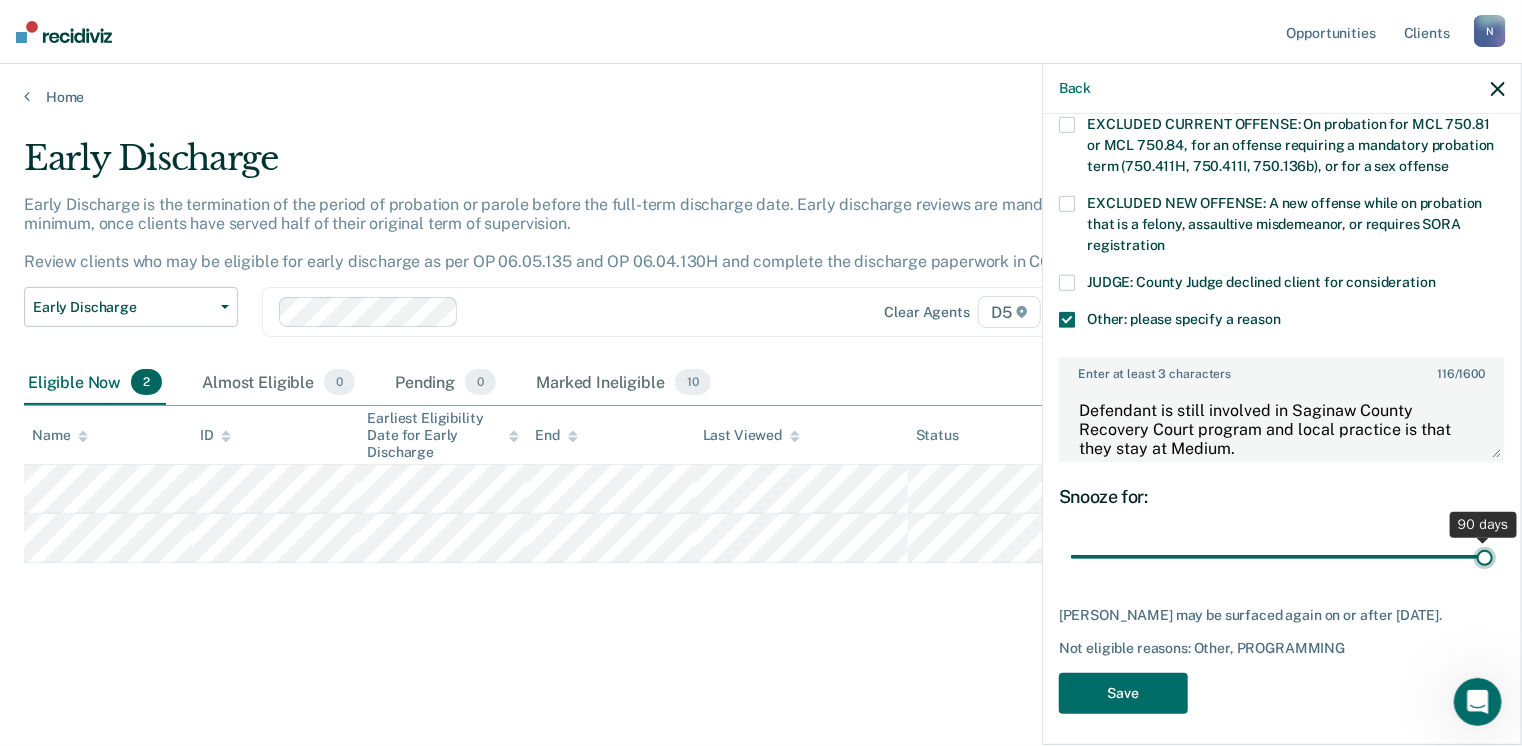 type on "90" 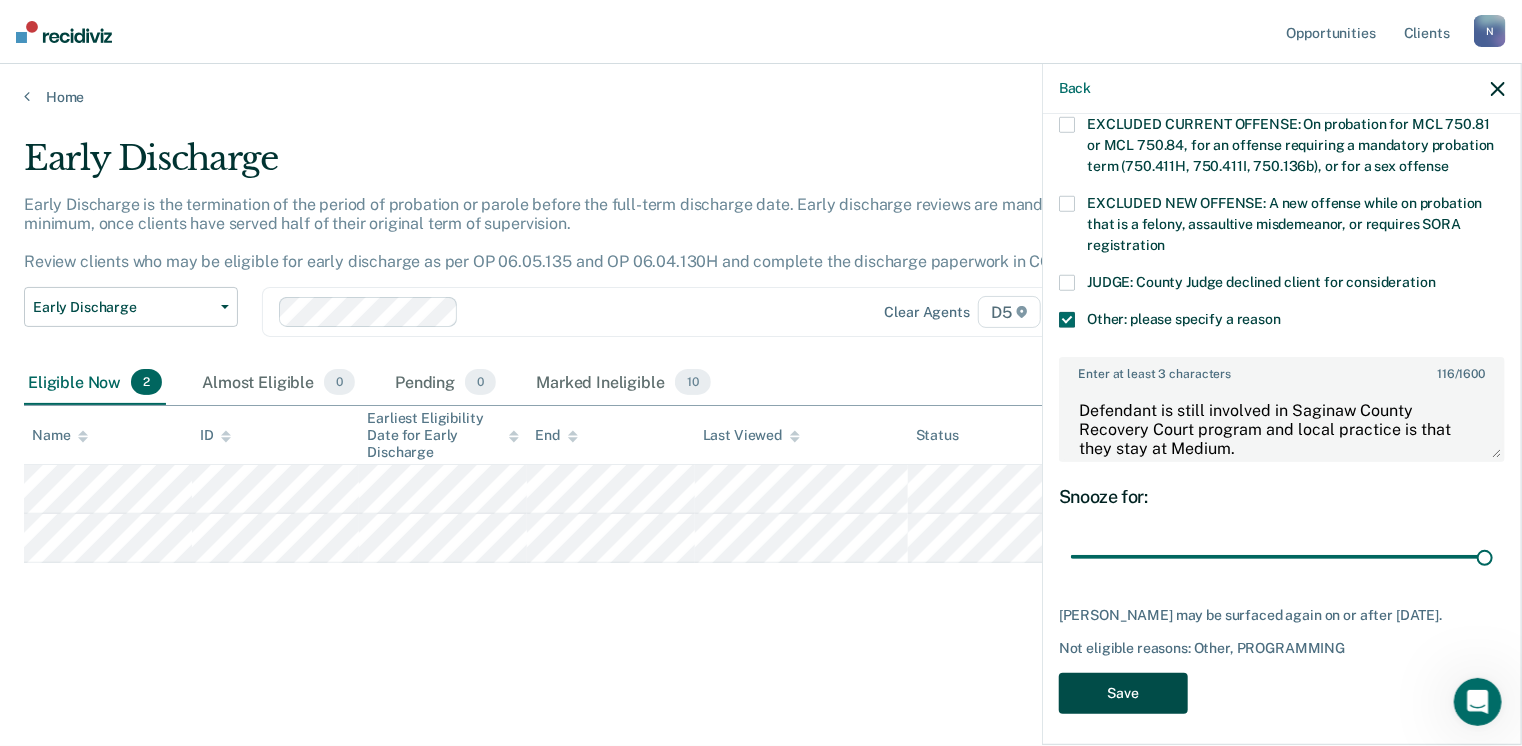 click on "Save" at bounding box center (1123, 693) 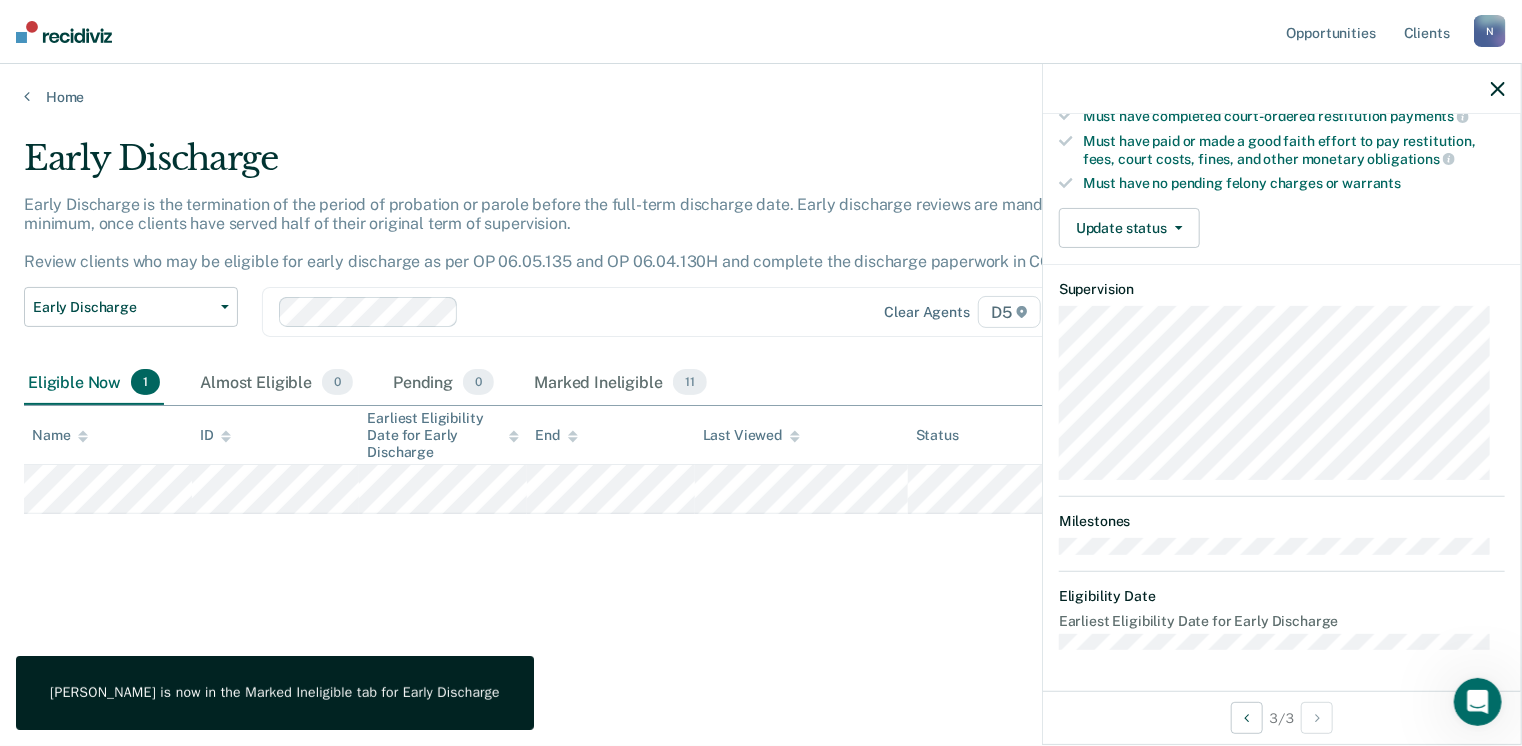 scroll, scrollTop: 371, scrollLeft: 0, axis: vertical 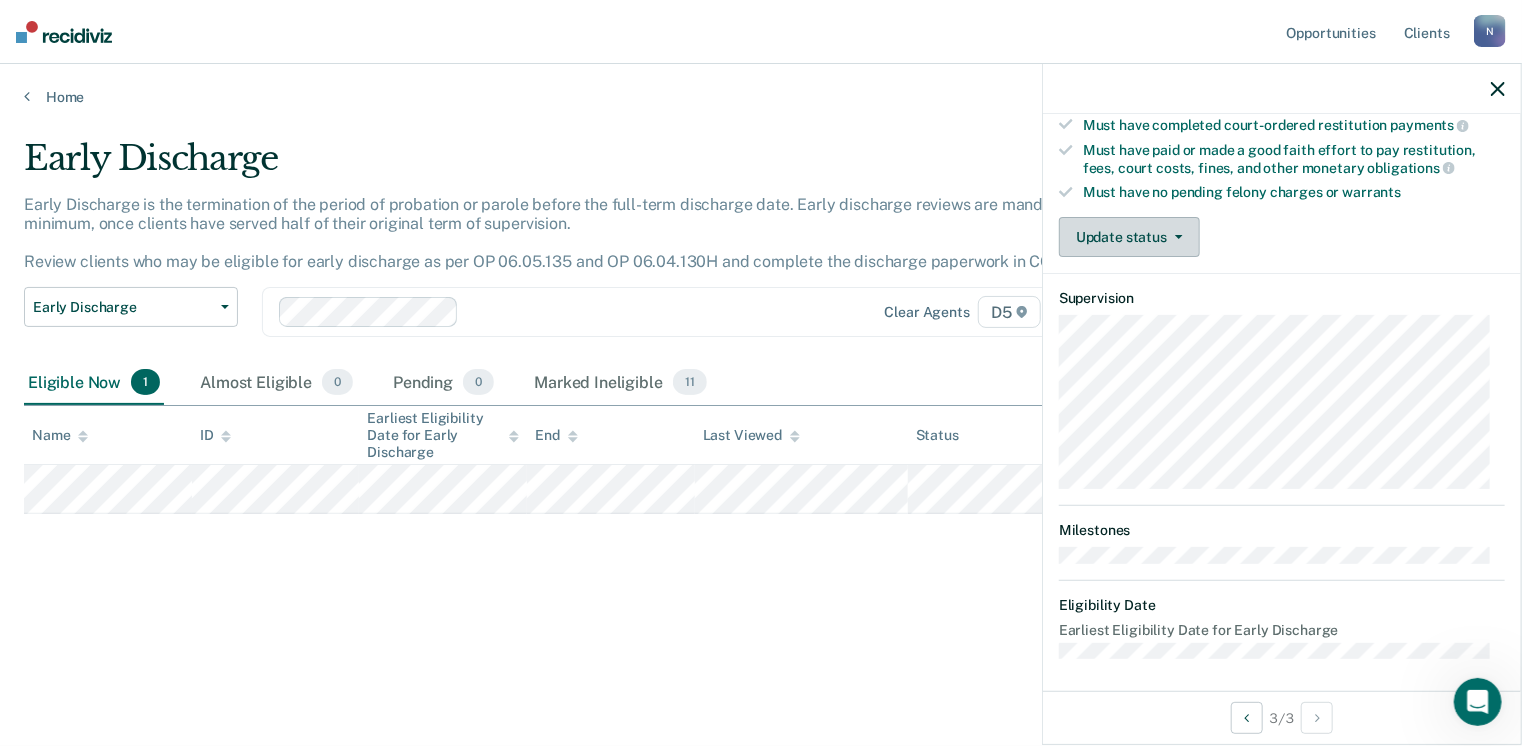 click on "Update status" at bounding box center (1129, 237) 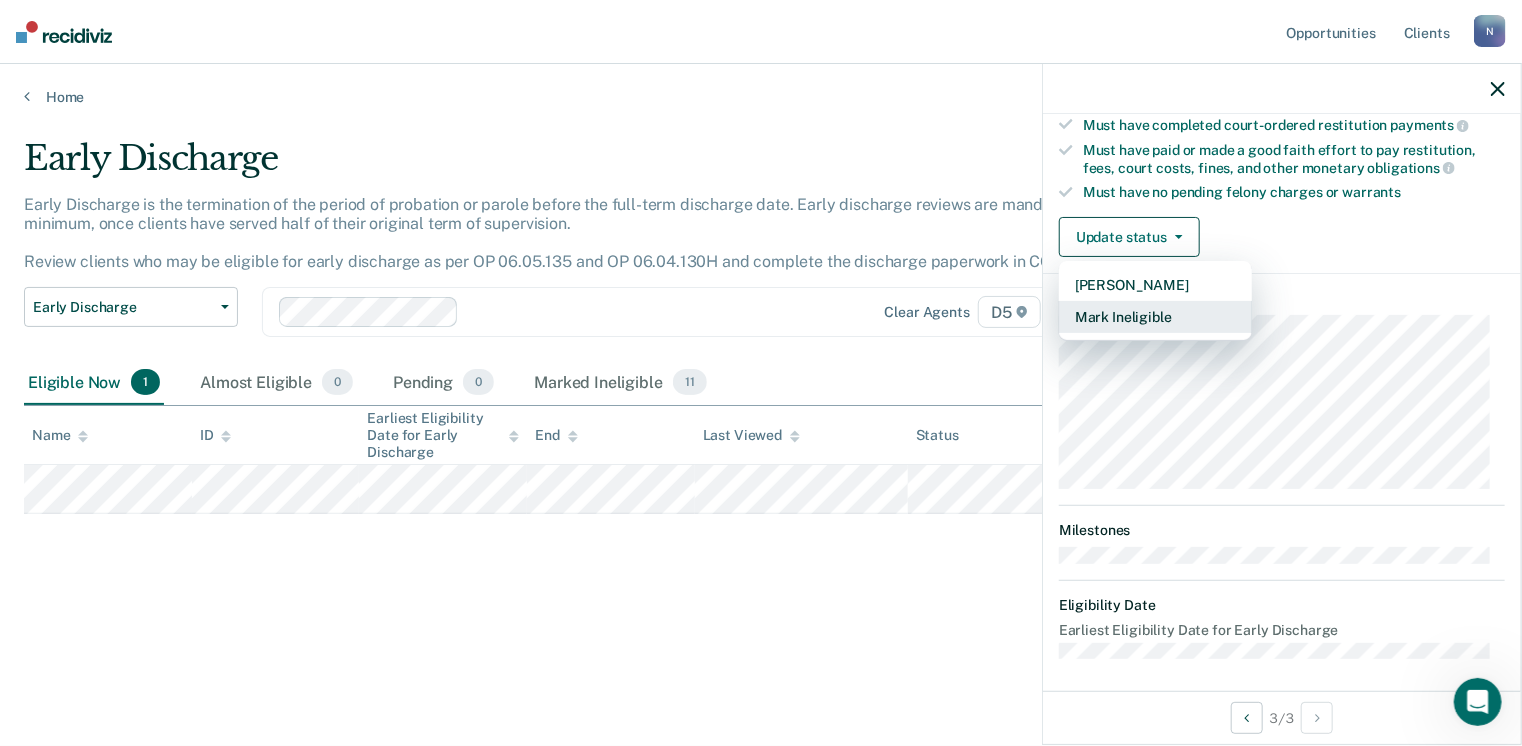 click on "Mark Ineligible" at bounding box center (1155, 317) 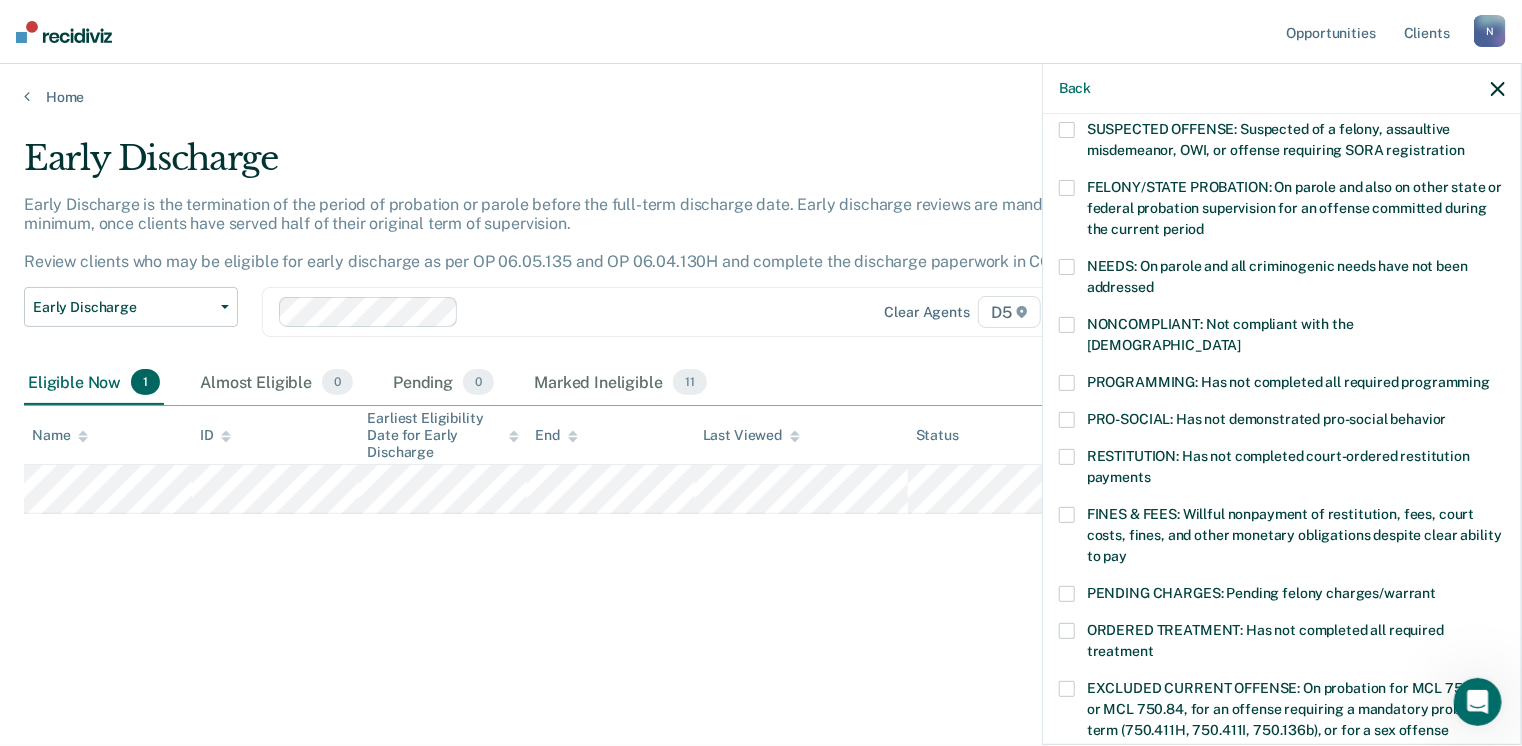 scroll, scrollTop: 233, scrollLeft: 0, axis: vertical 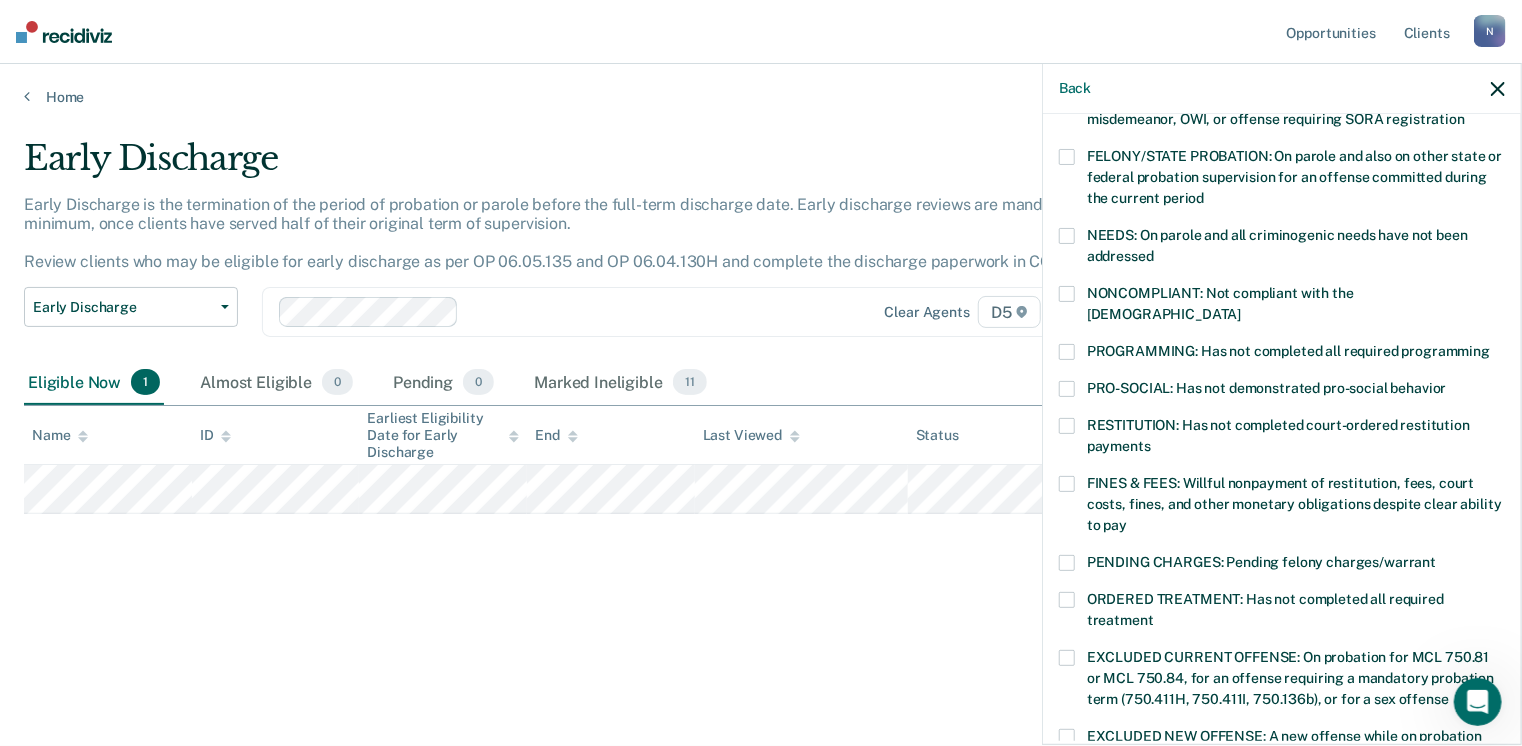 click at bounding box center (1067, 352) 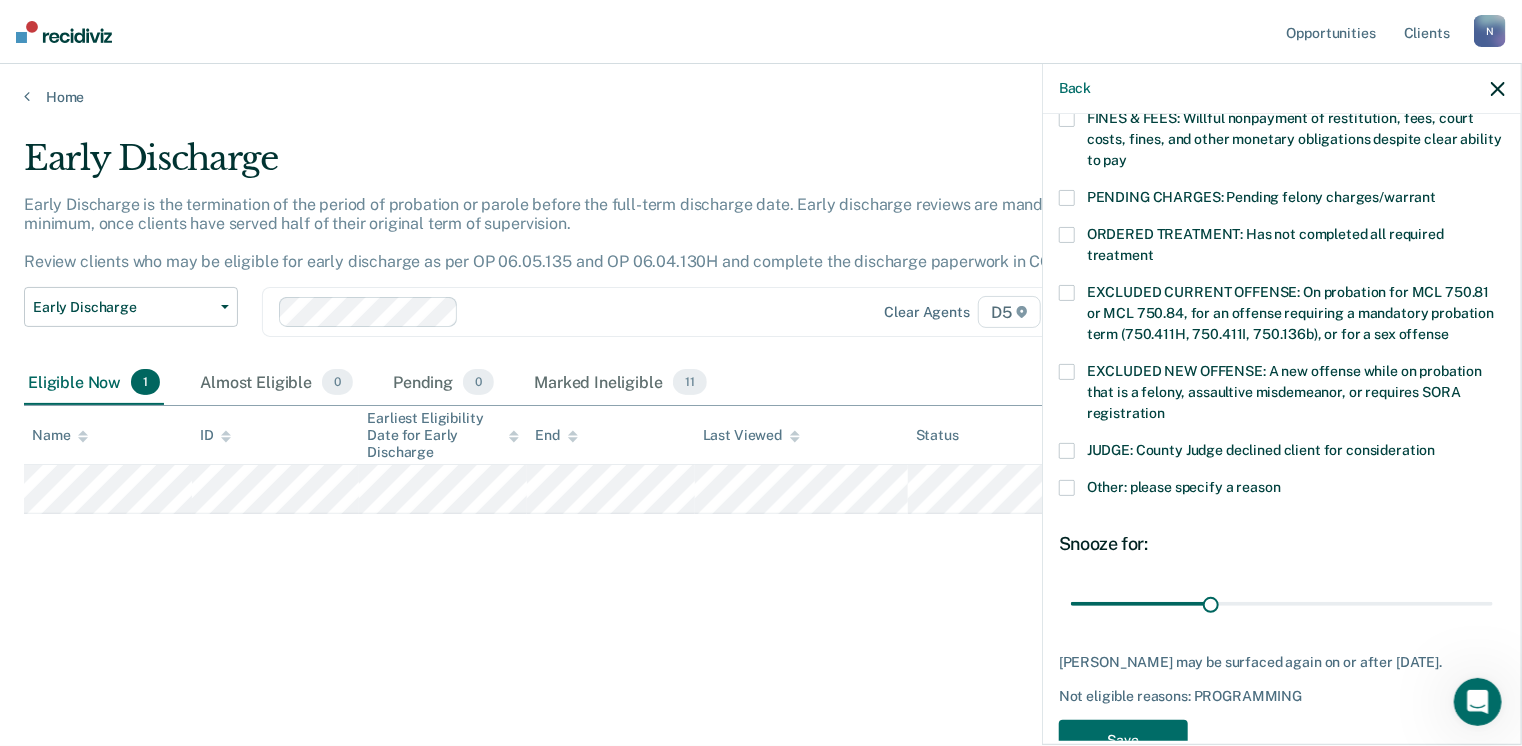 scroll, scrollTop: 600, scrollLeft: 0, axis: vertical 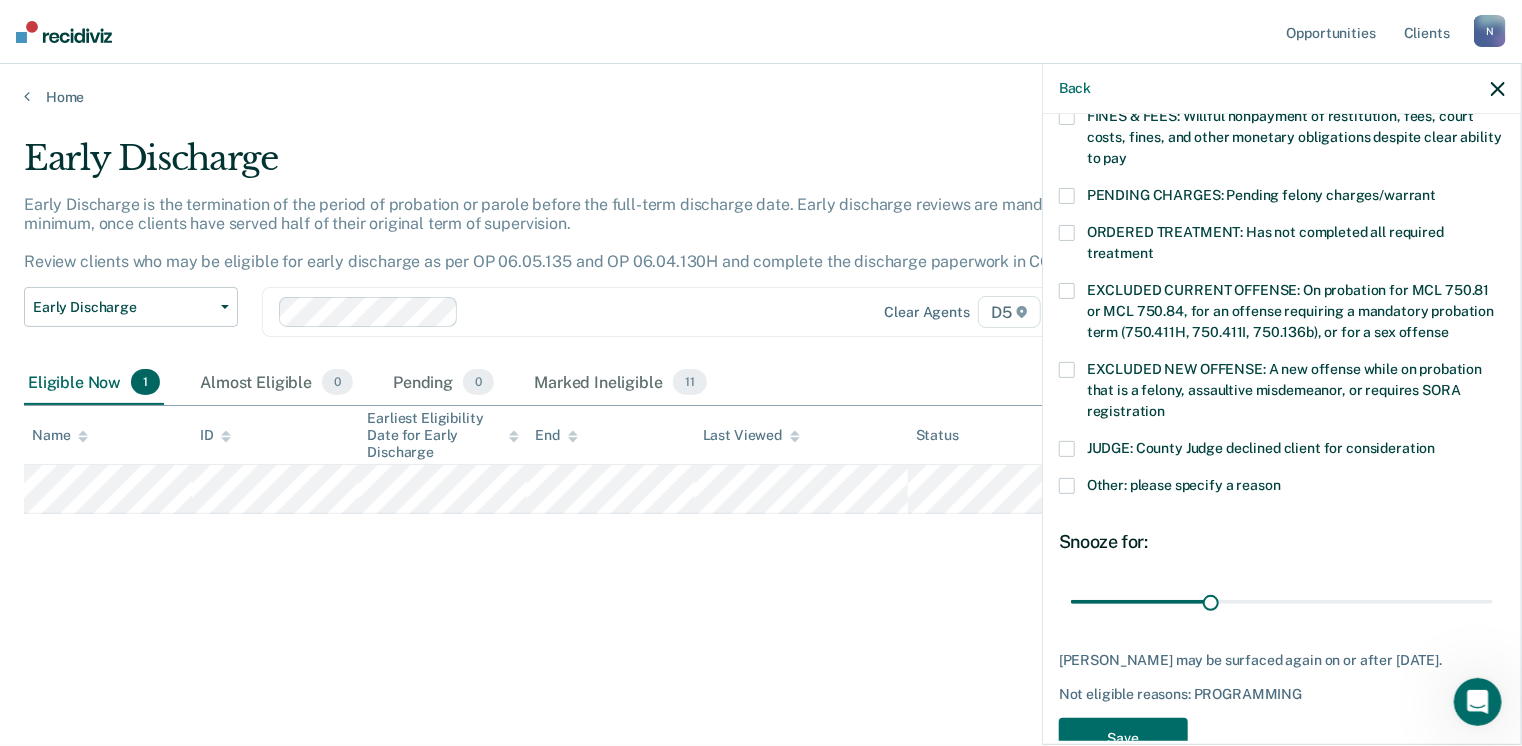 click at bounding box center (1067, 486) 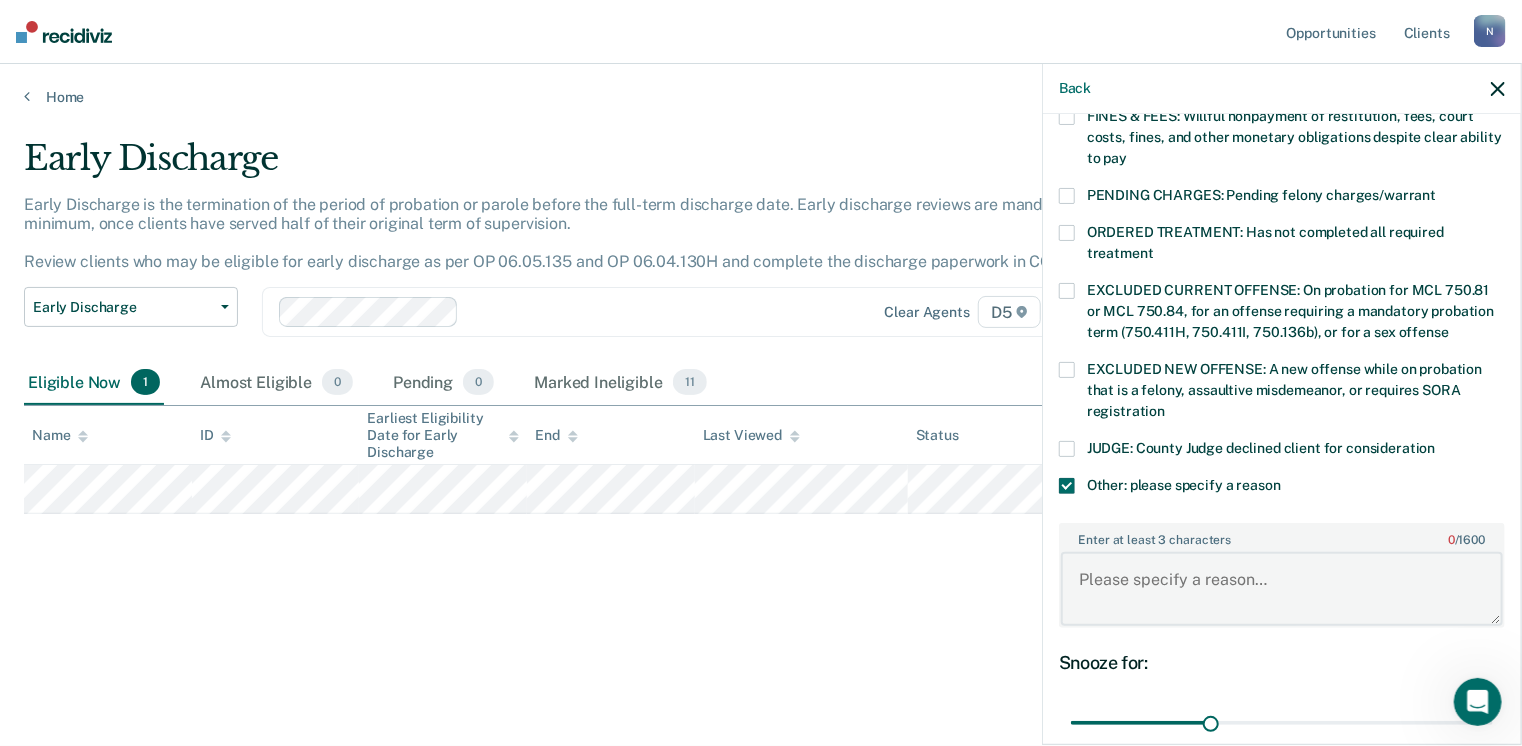 click on "Enter at least 3 characters 0  /  1600" at bounding box center [1282, 589] 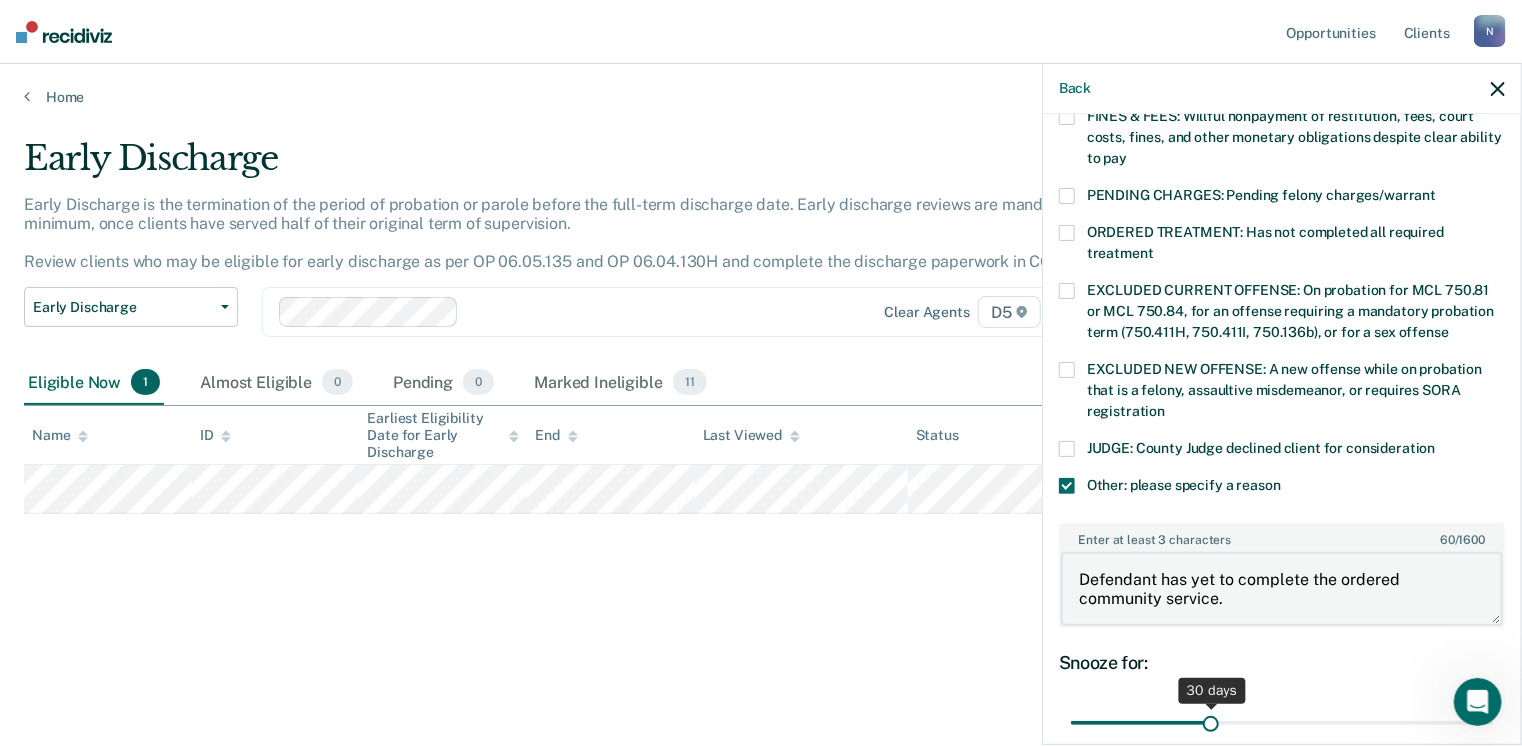 type on "Defendant has yet to complete the ordered community service." 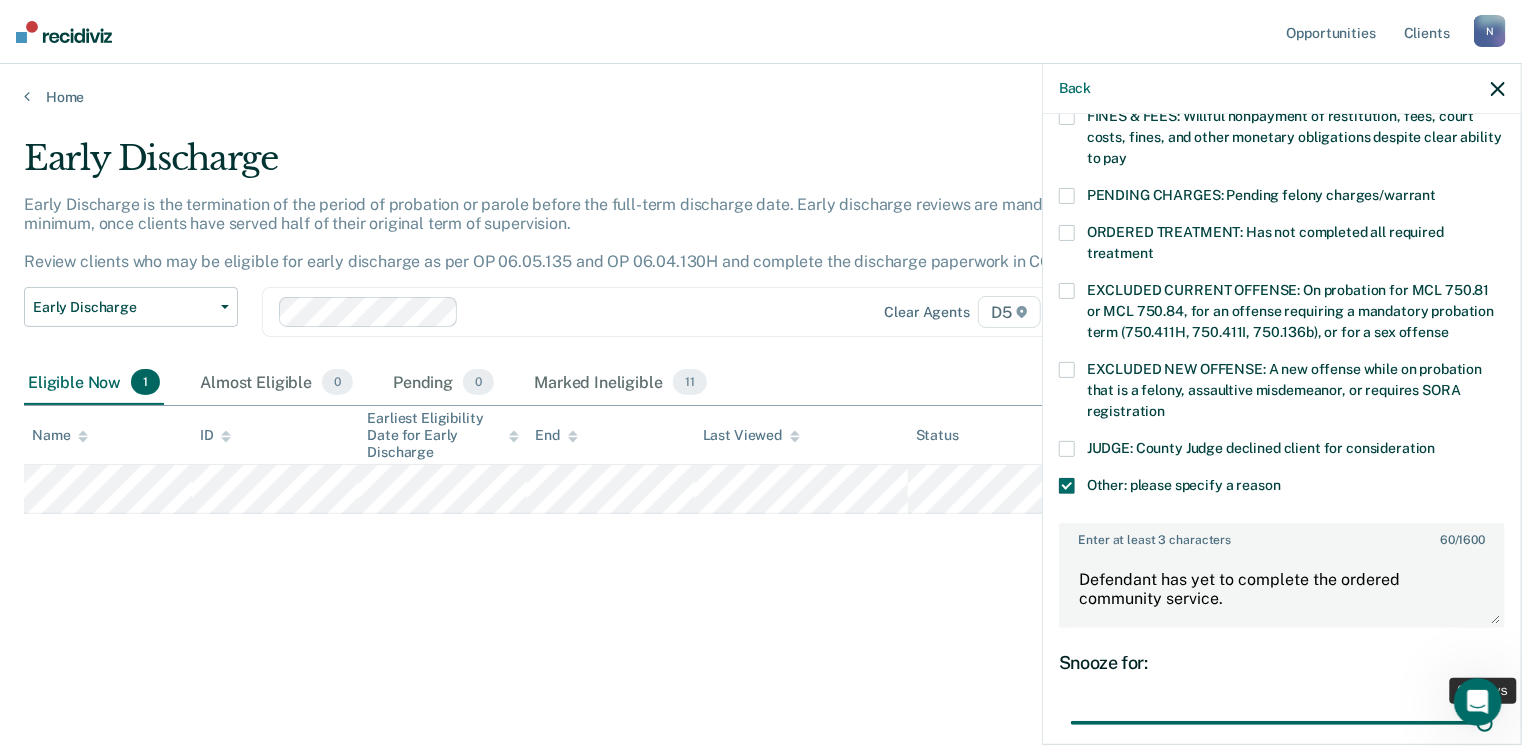 drag, startPoint x: 1207, startPoint y: 700, endPoint x: 1495, endPoint y: 709, distance: 288.1406 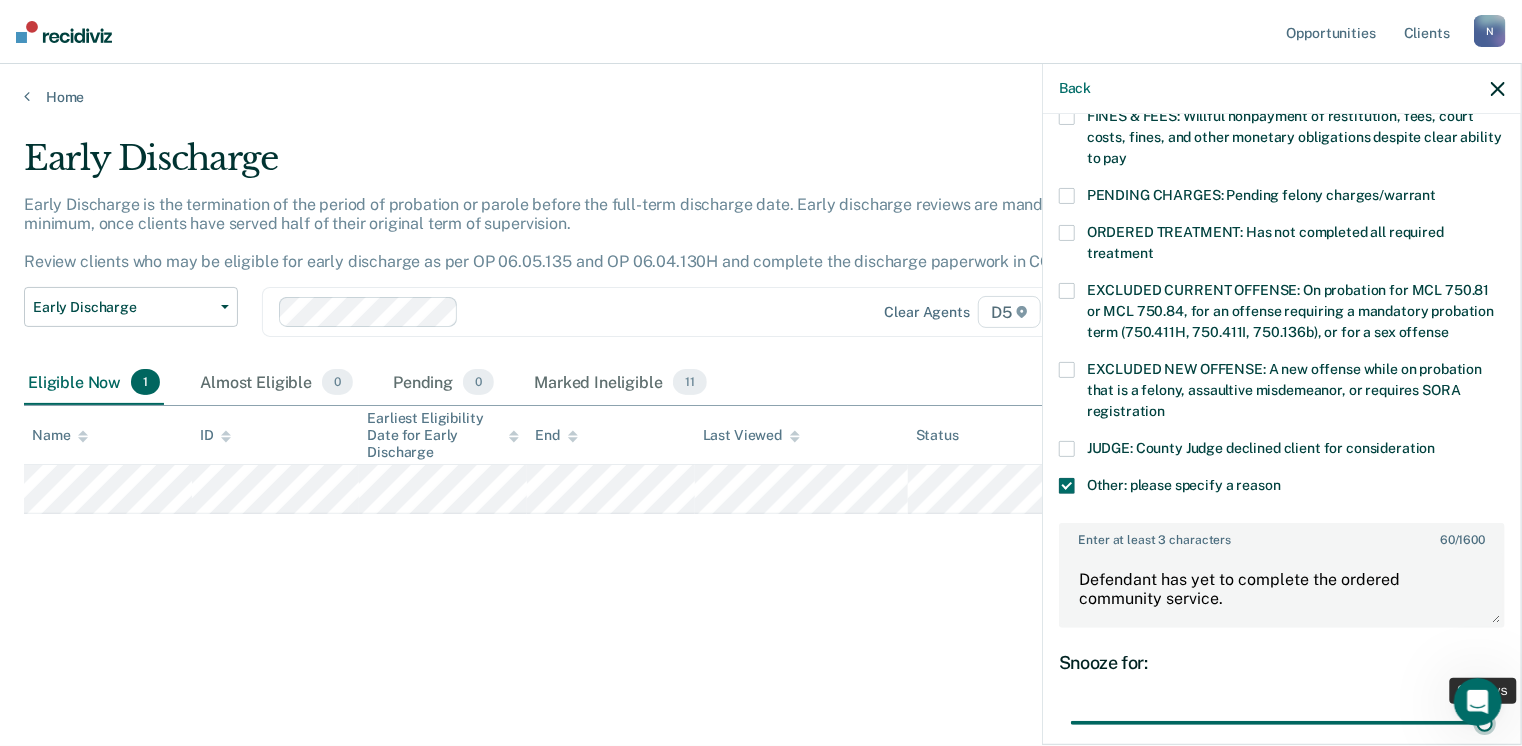 type on "90" 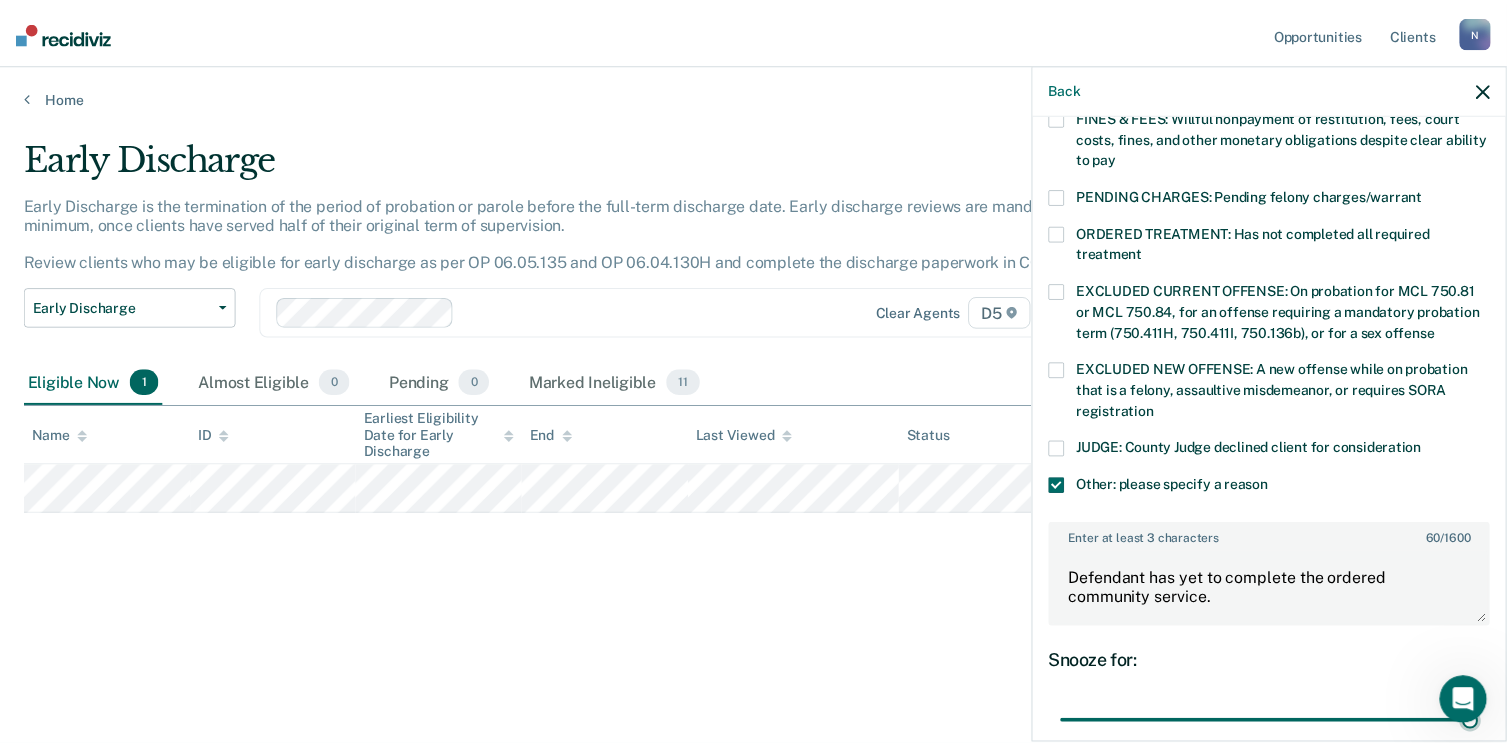 scroll, scrollTop: 766, scrollLeft: 0, axis: vertical 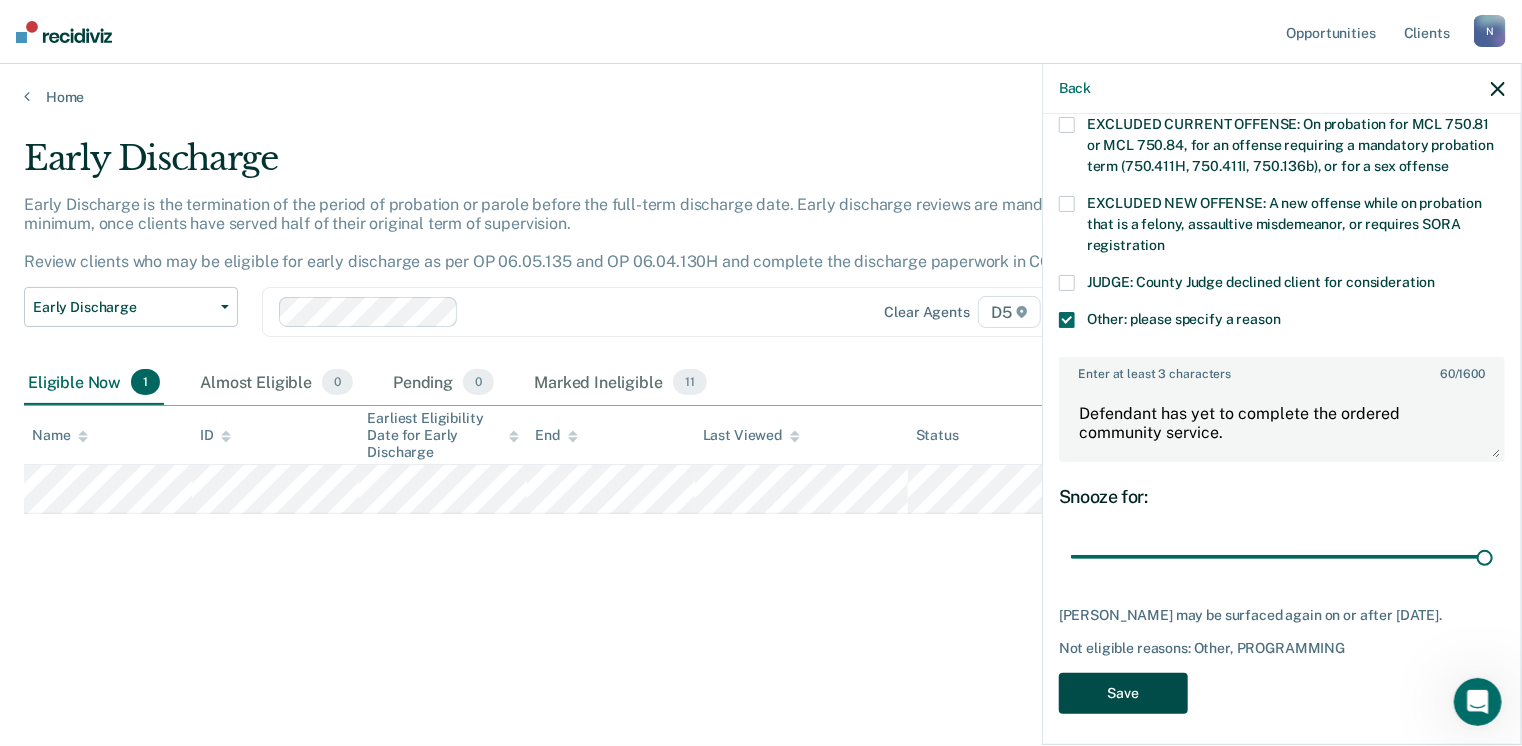 click on "Save" at bounding box center [1123, 693] 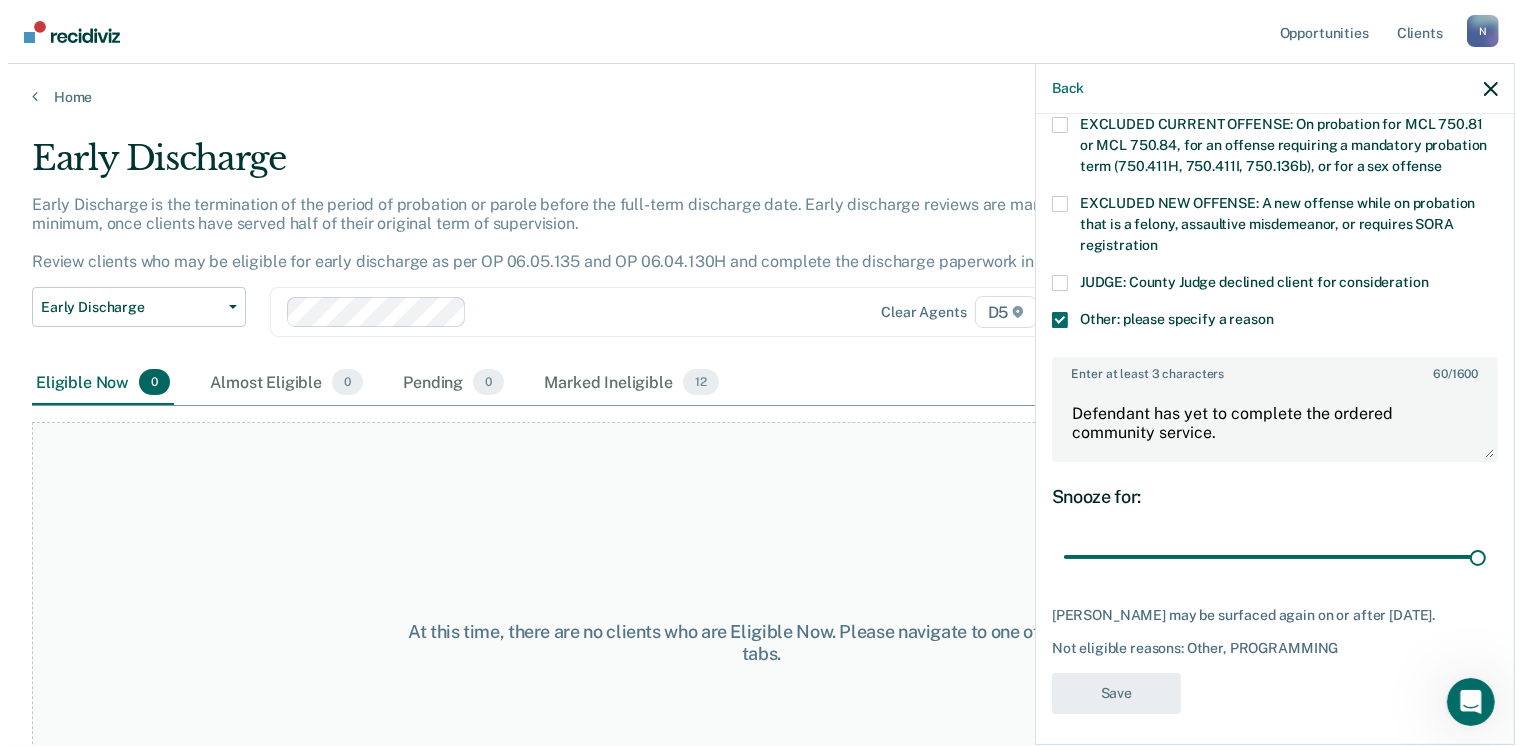 scroll, scrollTop: 568, scrollLeft: 0, axis: vertical 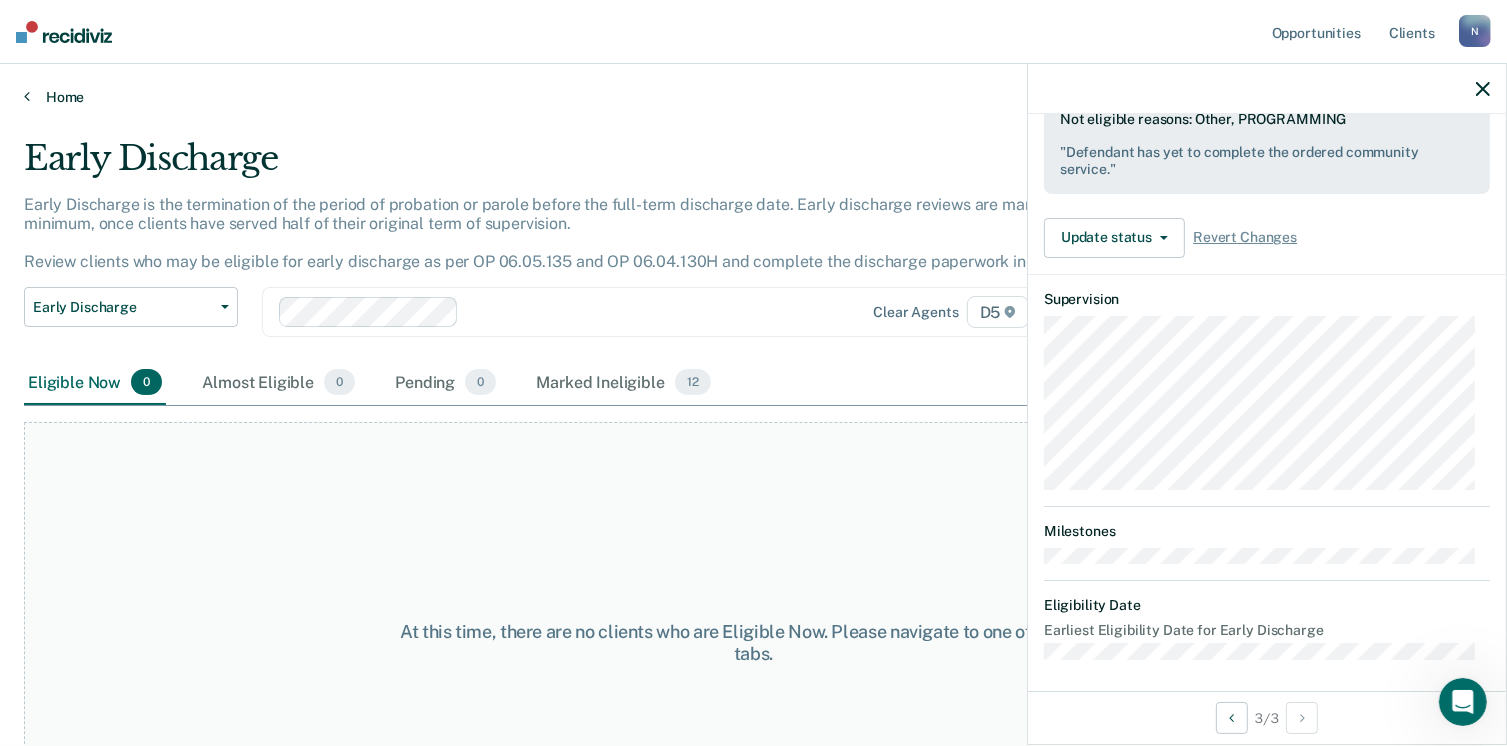 click on "Home" at bounding box center [753, 97] 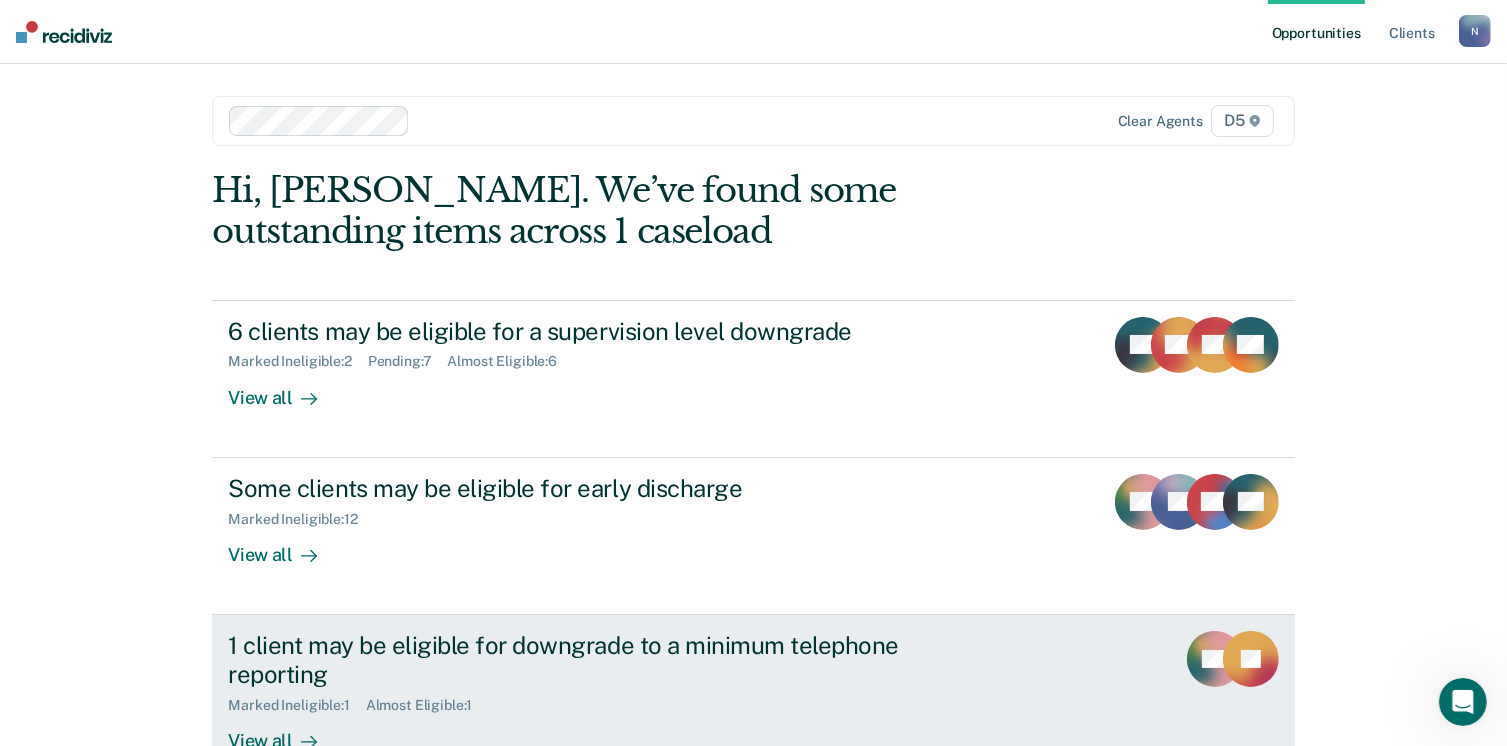 click on "1 client may be eligible for downgrade to a minimum telephone reporting" at bounding box center [579, 660] 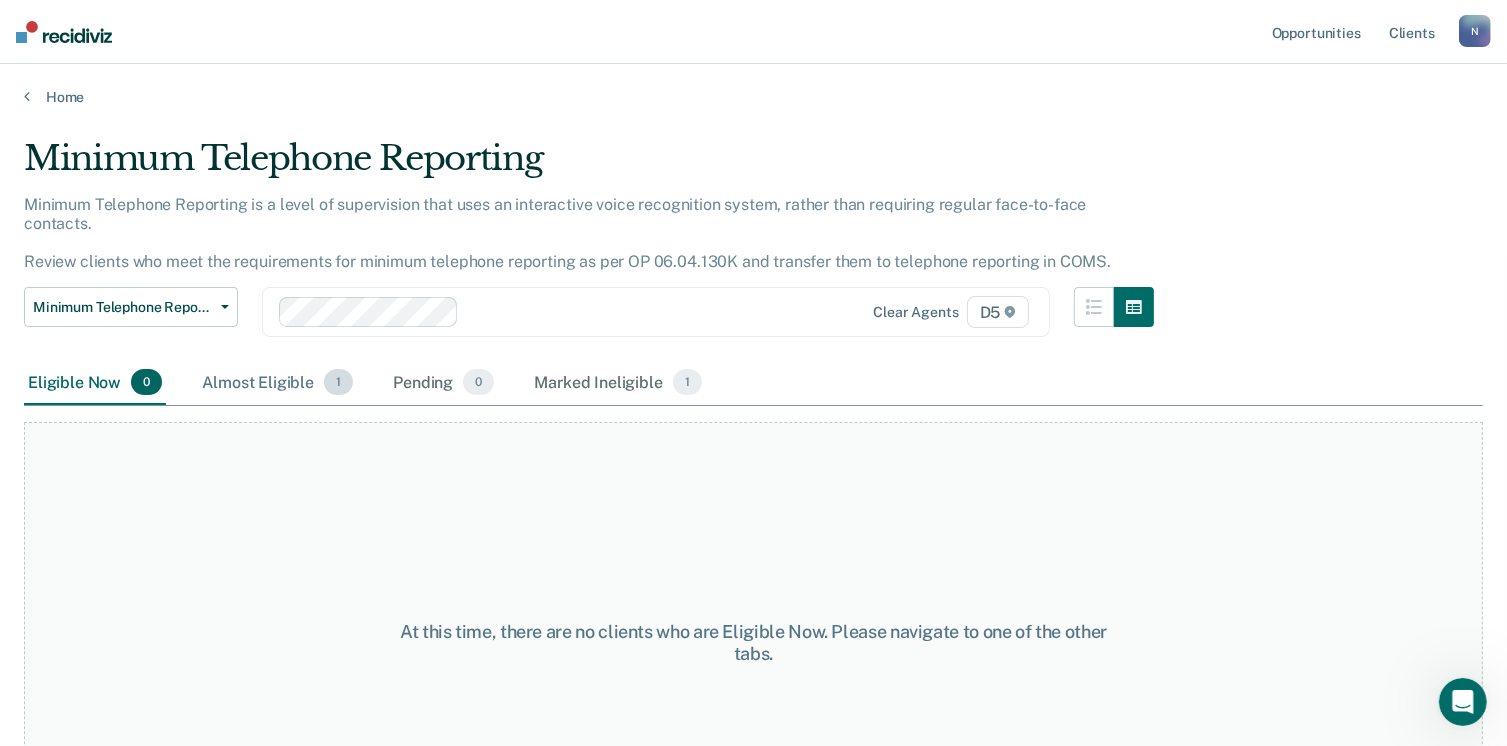 click on "Almost Eligible 1" at bounding box center [277, 383] 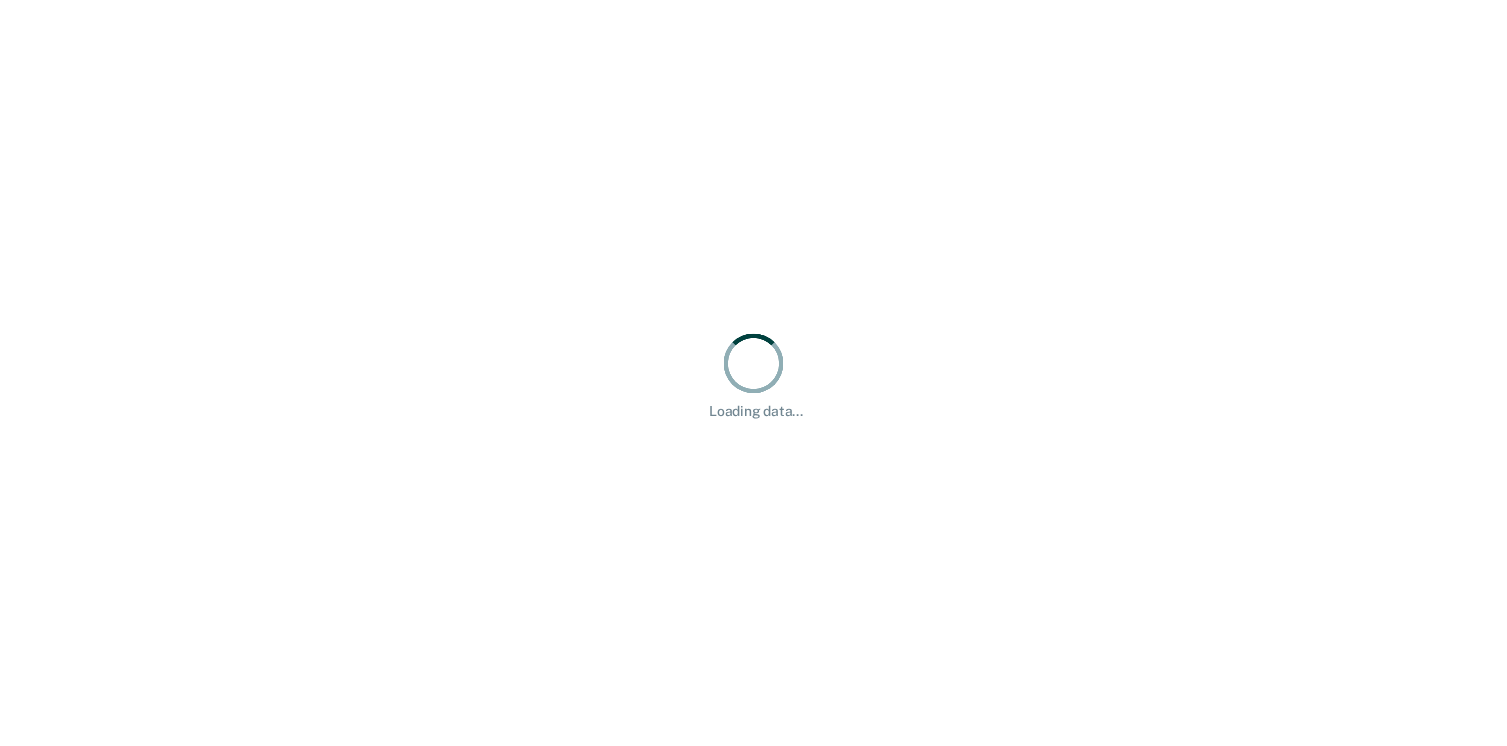 scroll, scrollTop: 0, scrollLeft: 0, axis: both 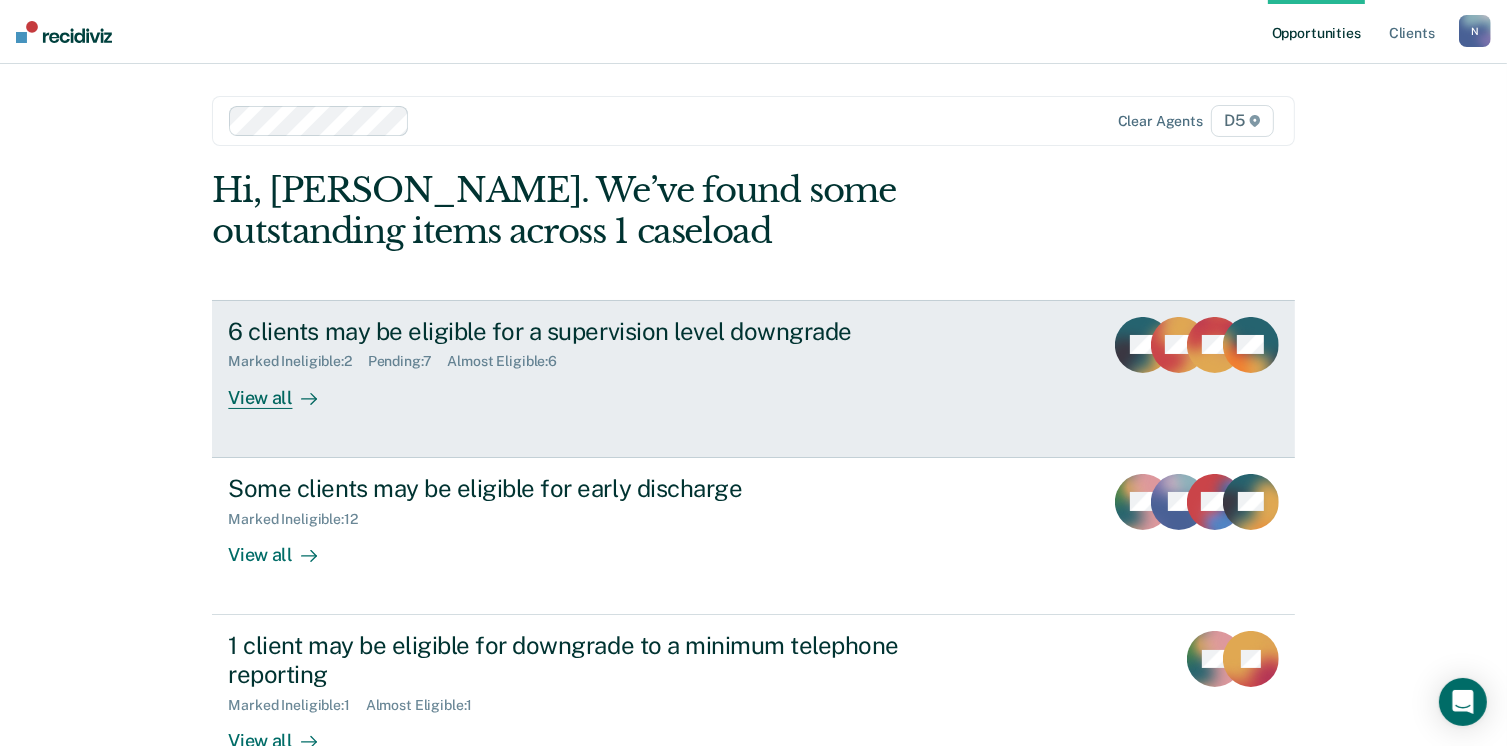 click on "+ 3" at bounding box center (1251, 363) 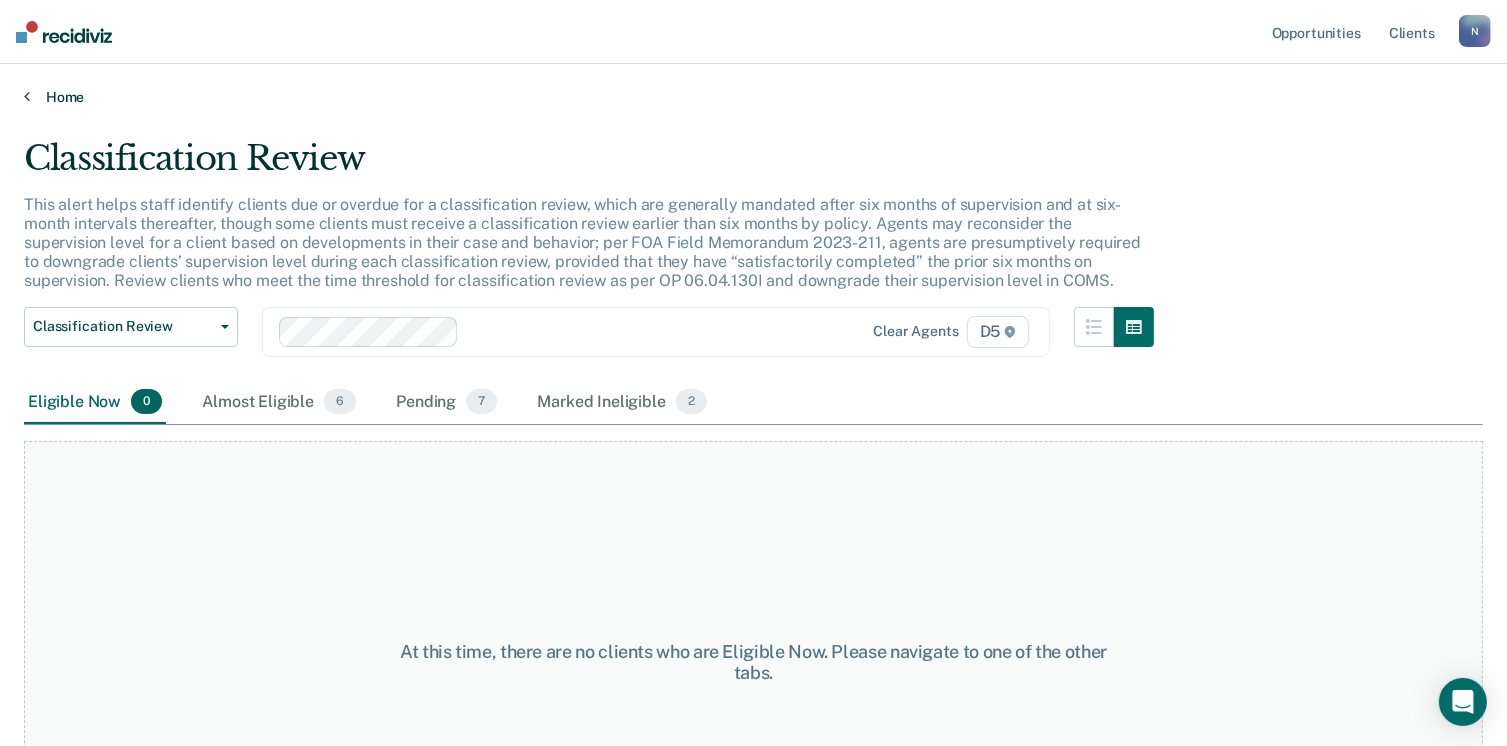 click on "Home" at bounding box center [753, 97] 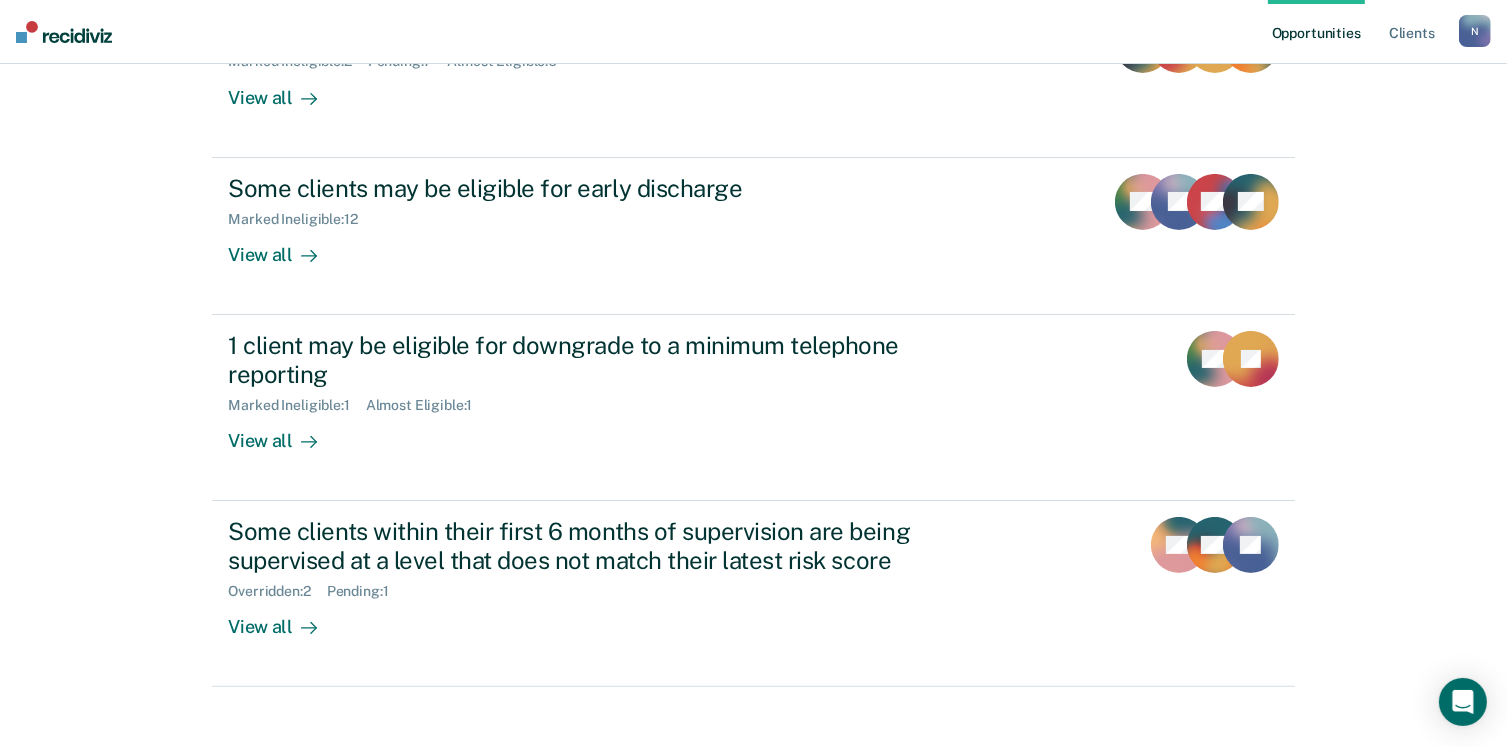 scroll, scrollTop: 319, scrollLeft: 0, axis: vertical 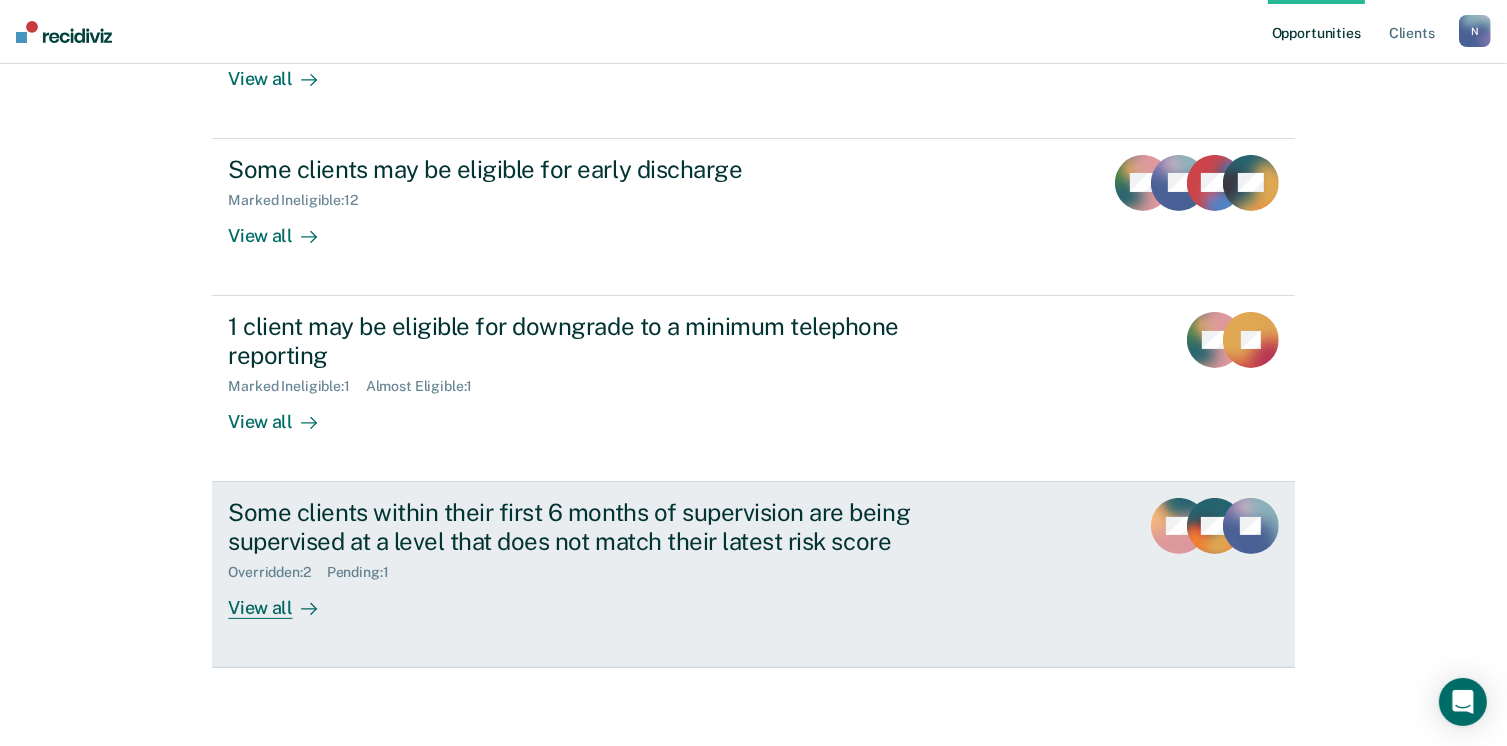 click on "Some clients within their first 6 months of supervision are being supervised at a level that does not match their latest risk score" at bounding box center [579, 527] 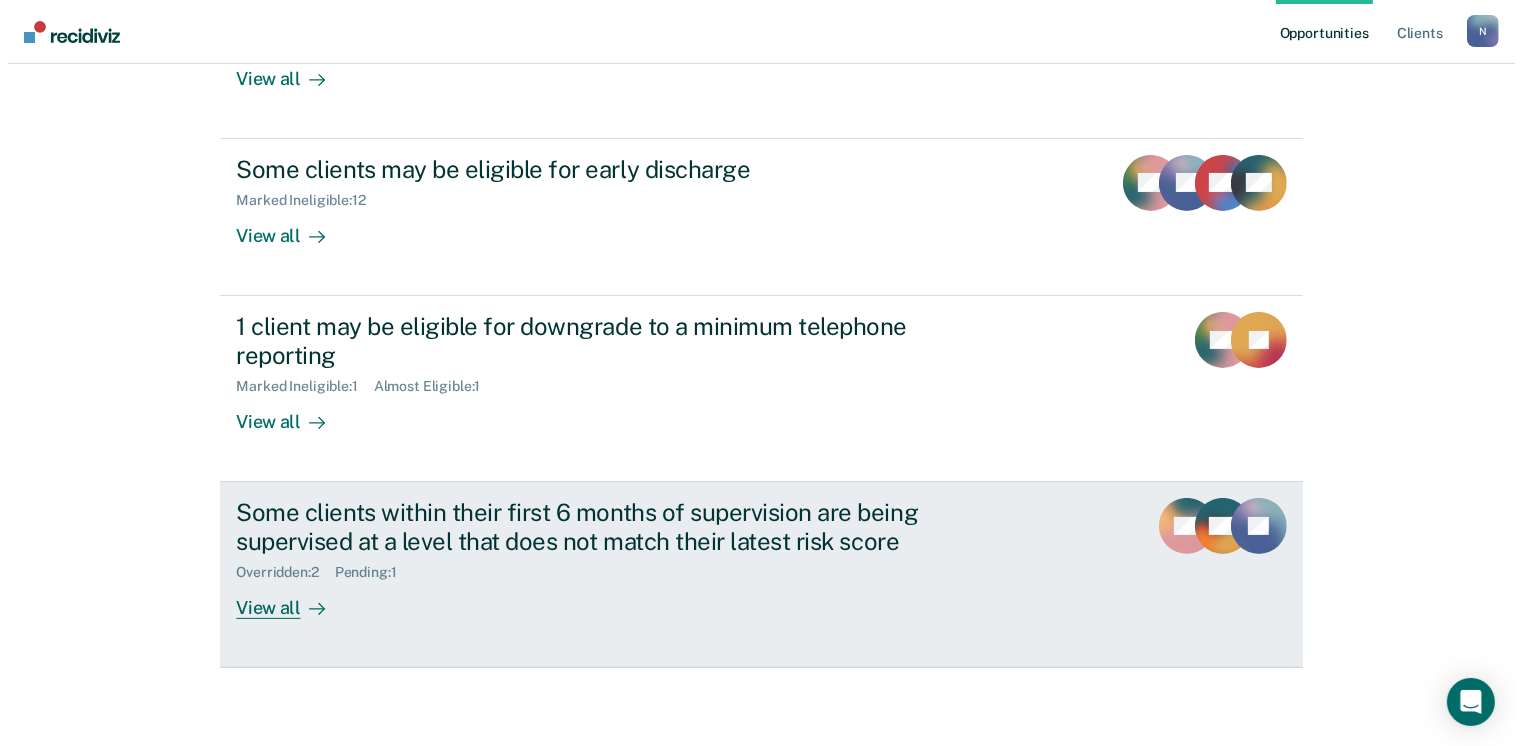 scroll, scrollTop: 0, scrollLeft: 0, axis: both 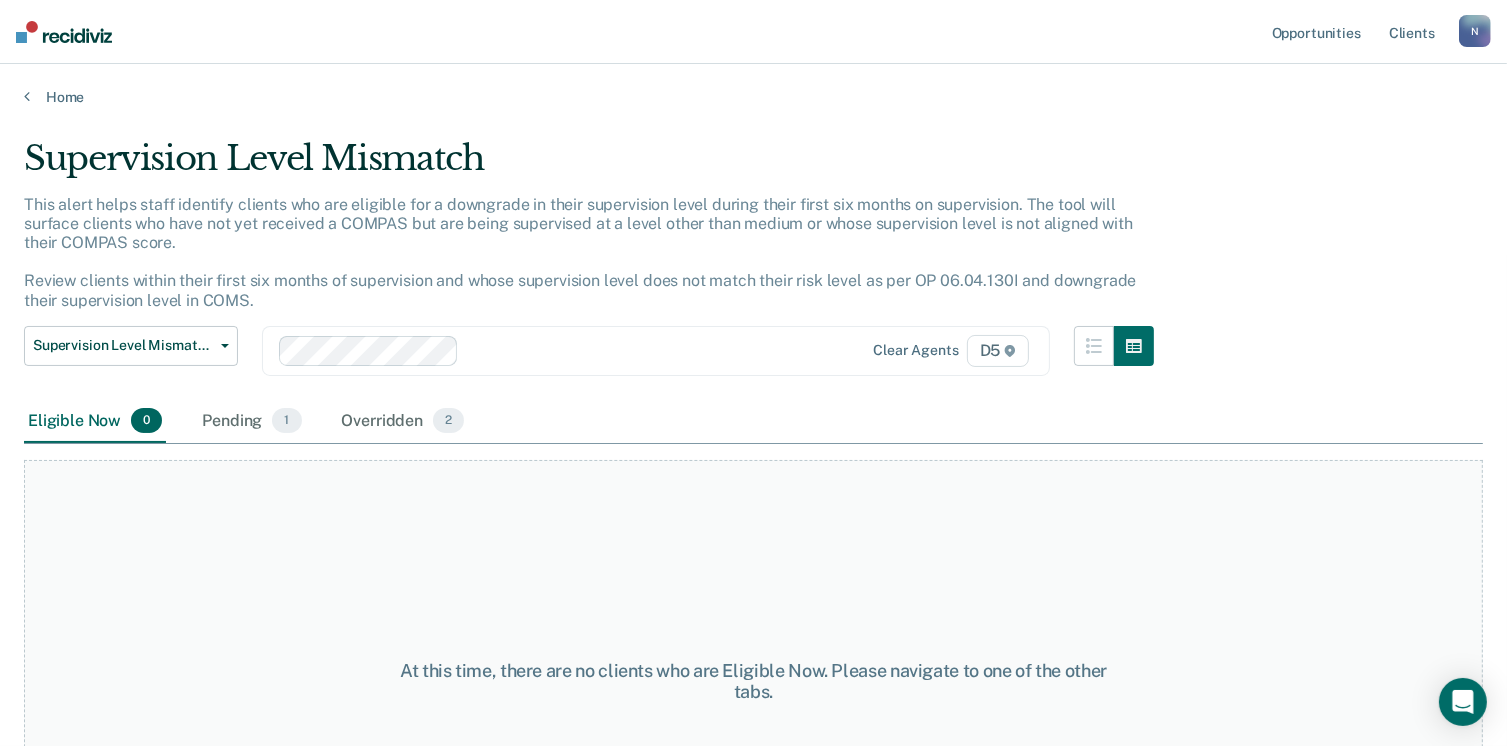click on "At this time, there are no clients who are Eligible Now. Please navigate to one of the other tabs." at bounding box center [753, 681] 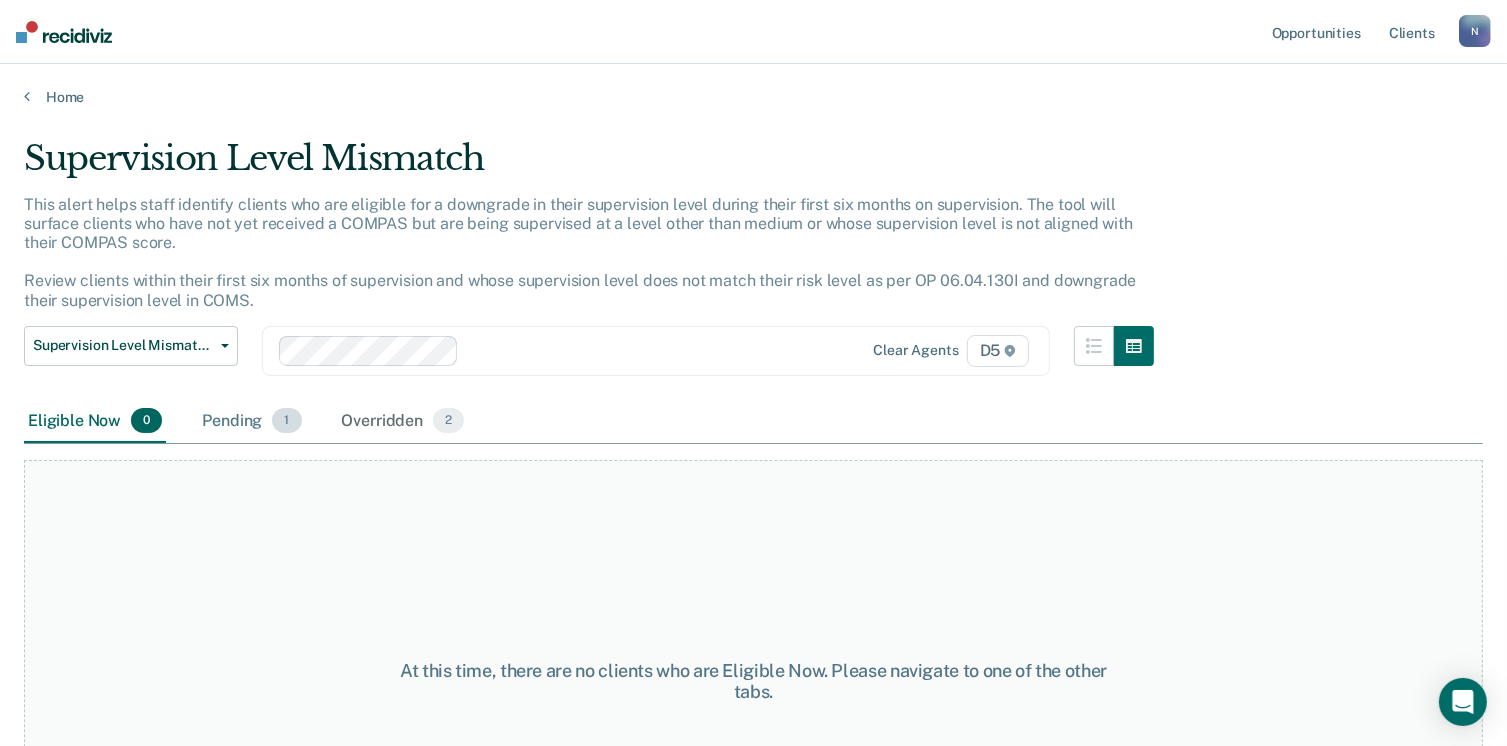 click on "Pending 1" at bounding box center [251, 422] 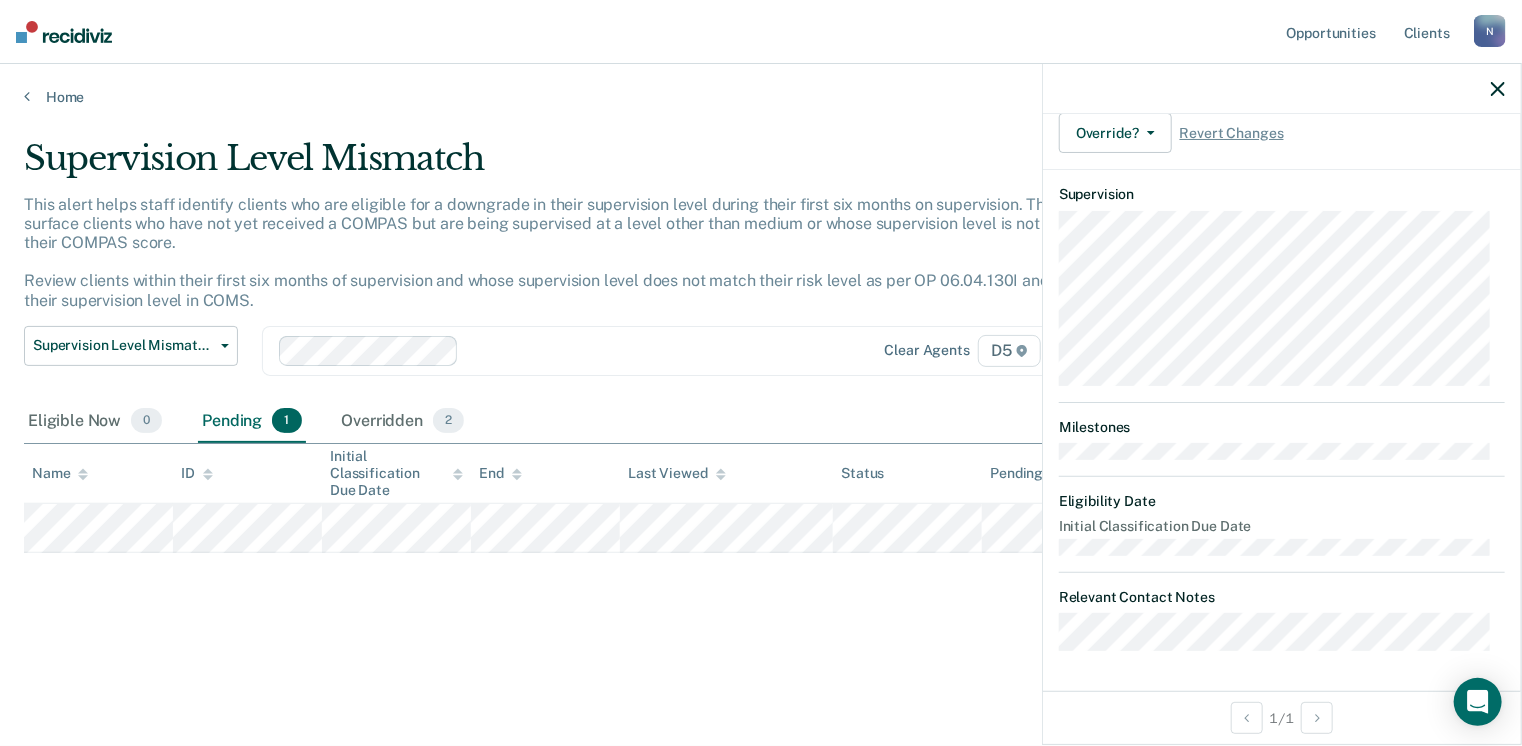 scroll, scrollTop: 381, scrollLeft: 0, axis: vertical 